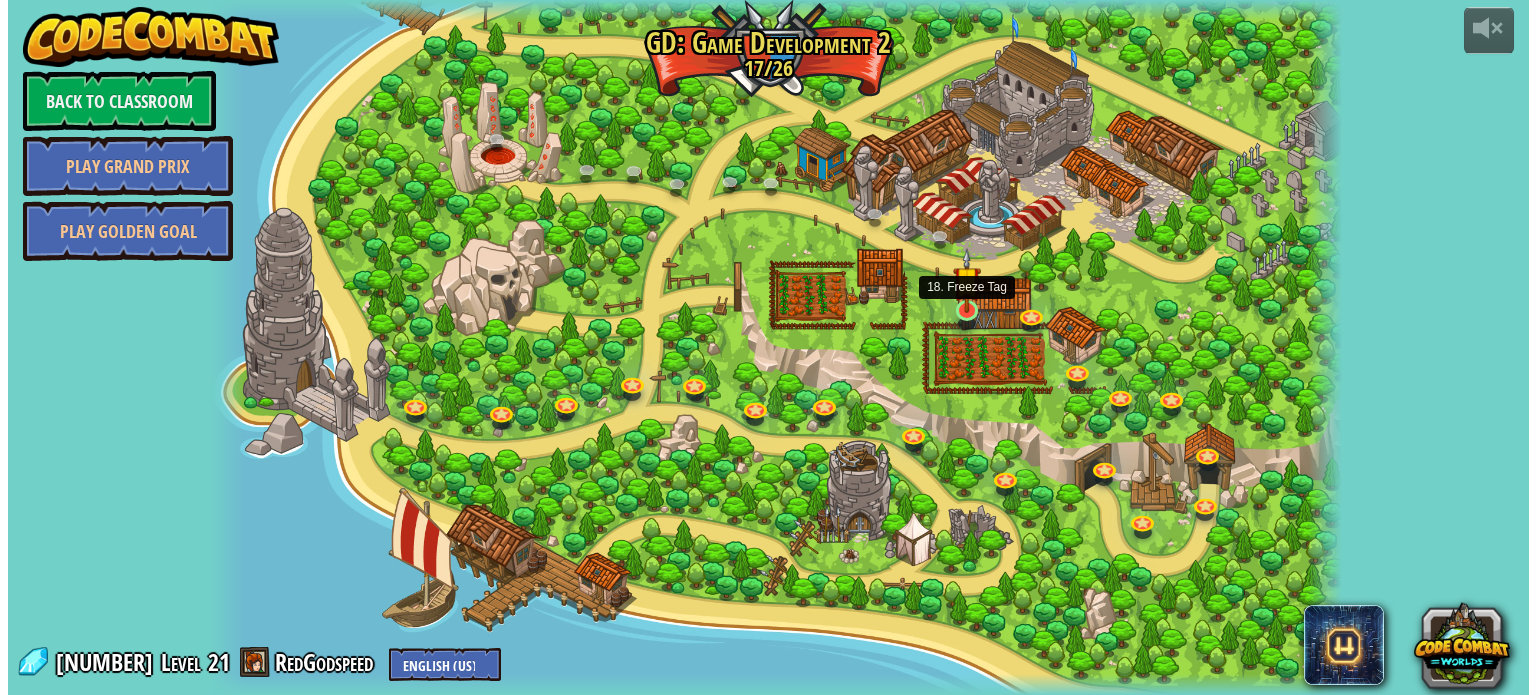 scroll, scrollTop: 0, scrollLeft: 0, axis: both 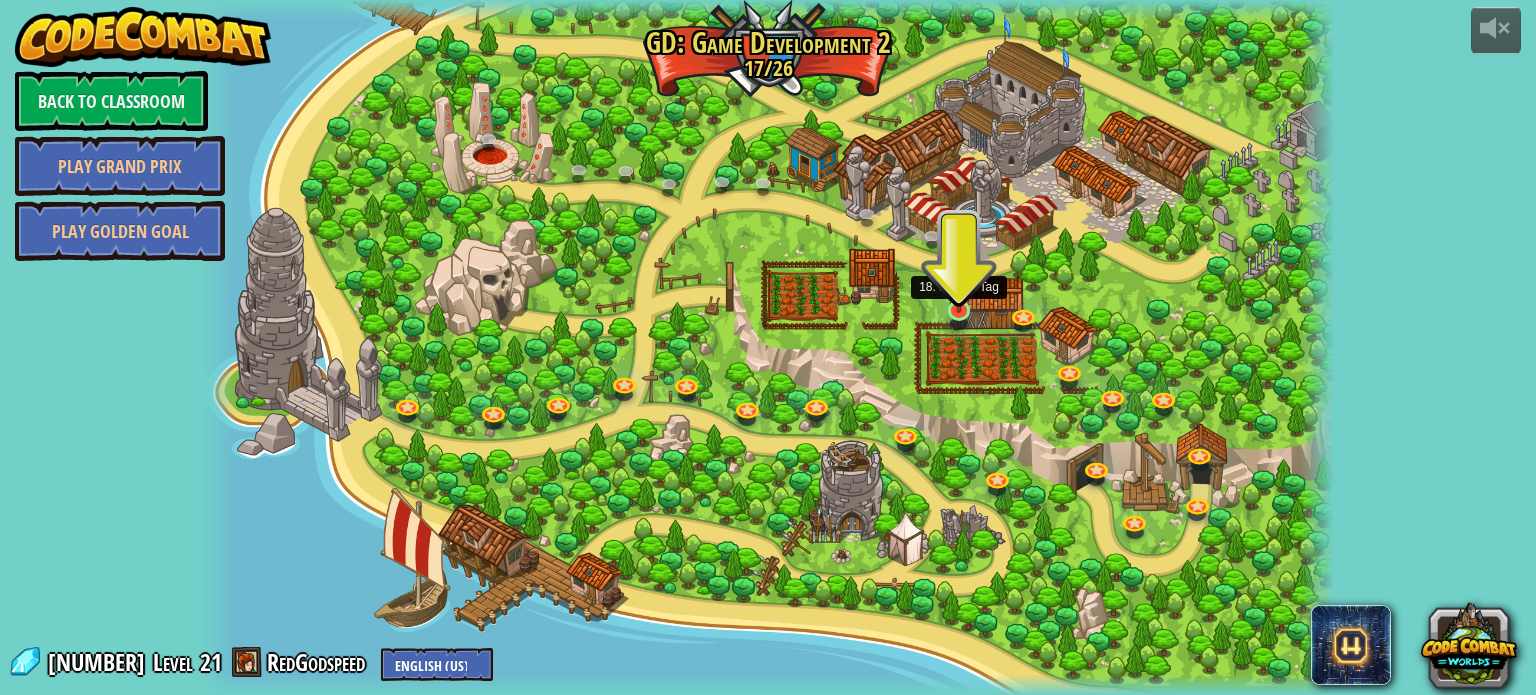 click at bounding box center (959, 280) 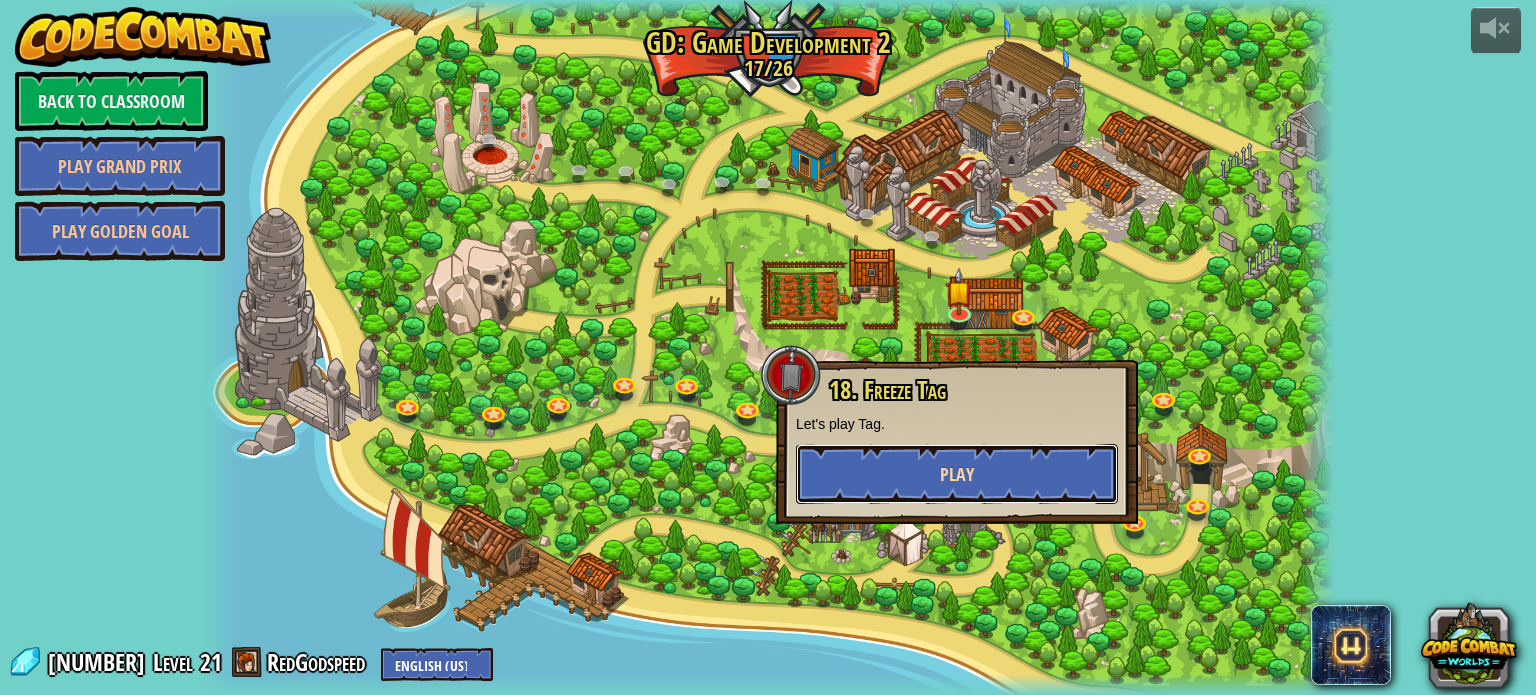 click on "Play" at bounding box center (957, 474) 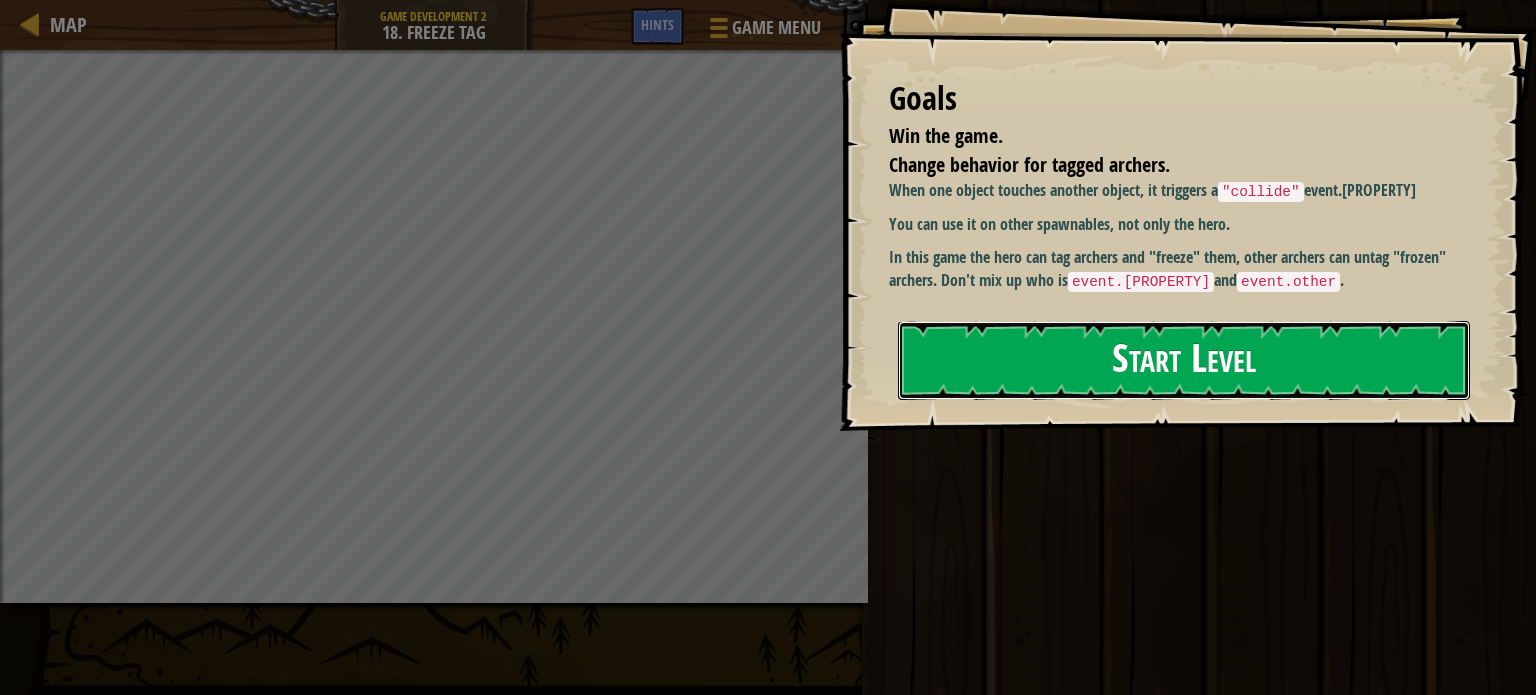 click on "Start Level" at bounding box center (1184, 360) 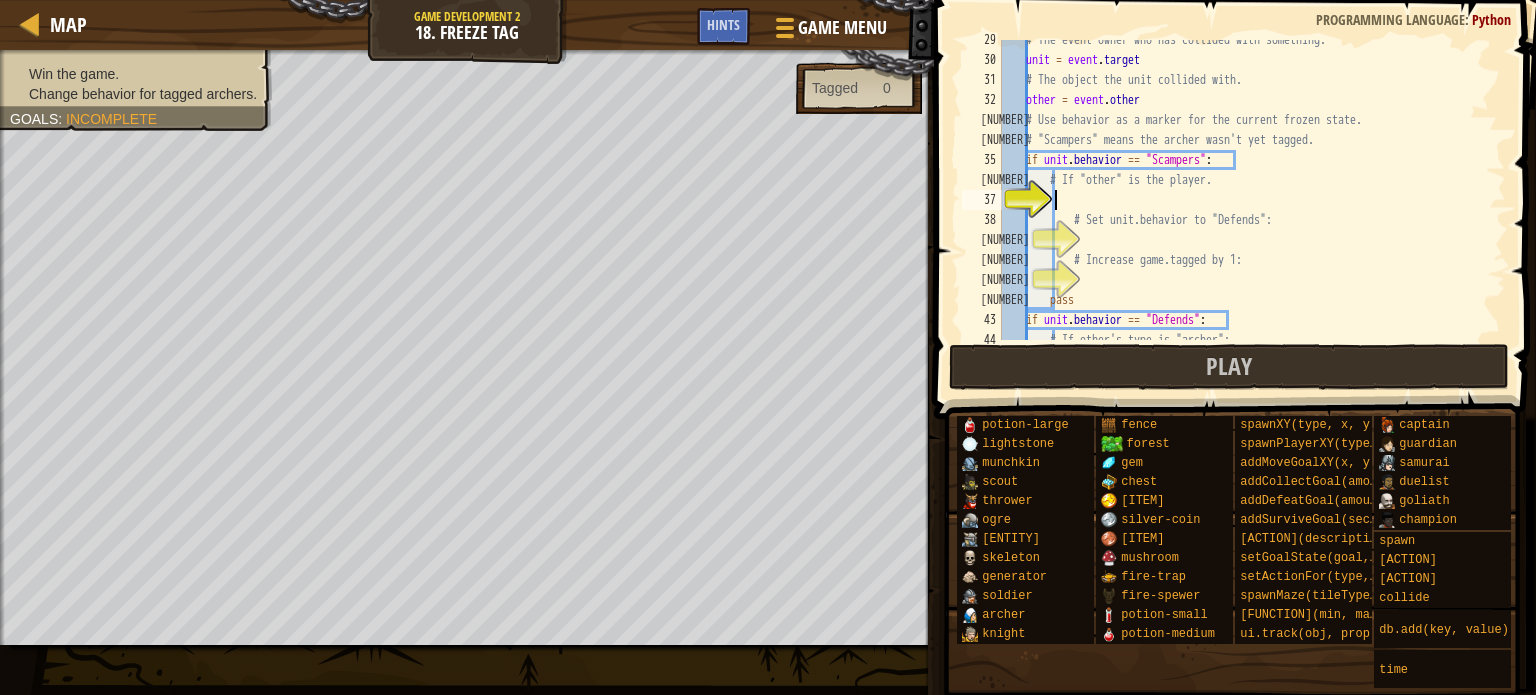 scroll, scrollTop: 570, scrollLeft: 0, axis: vertical 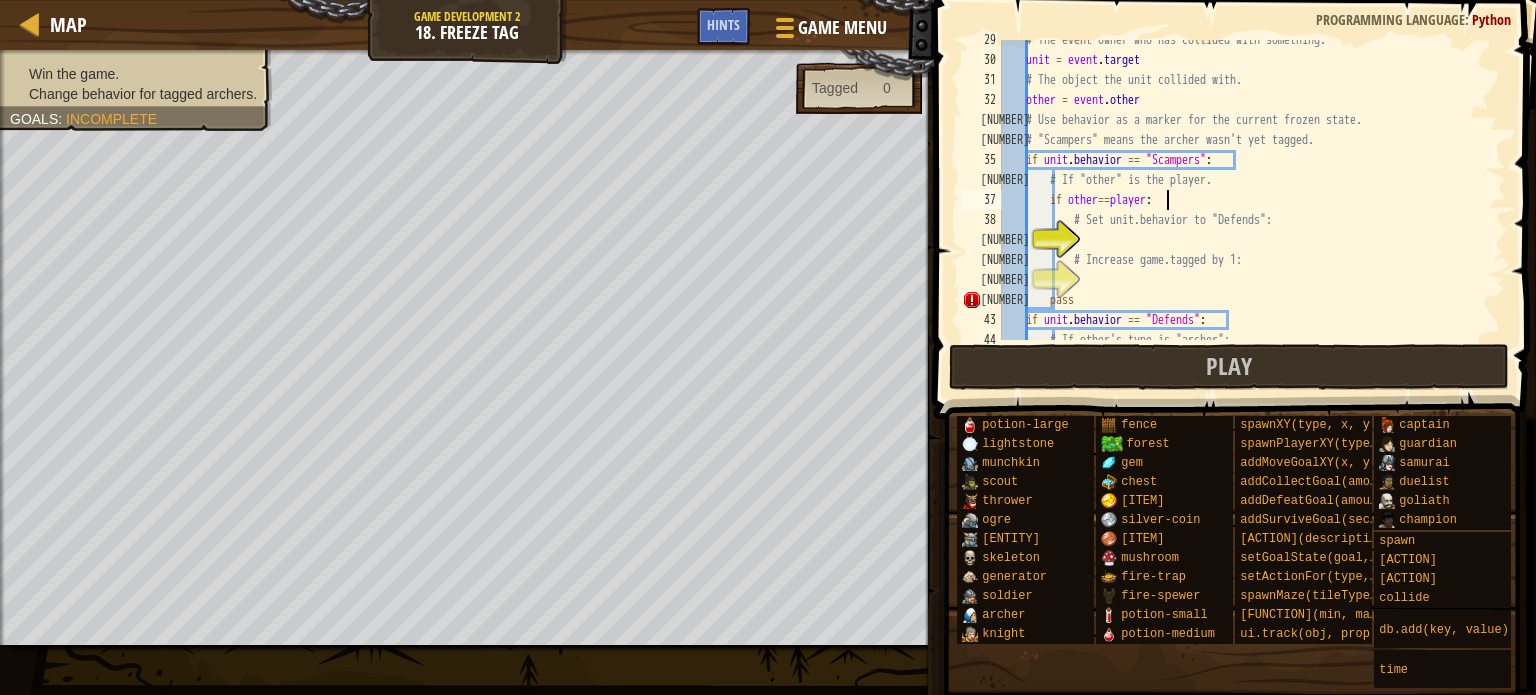 click on "# The event owner who has collided with something.      unit   =   event . target      # The object the unit collided with.      other   =   event . other      # Use behavior as a marker for the current frozen state.      # "Scampers" means the archer wasn't yet tagged.      if   unit . behavior   ==   "Scampers" :          # If "other" is the player.          if   other == player :              # Set unit.behavior to "Defends":                           # Increase game.tagged by [NUMBER]:                       pass      if   unit . behavior   ==   "Defends" :          # If other's type is "archer":" at bounding box center (1244, 200) 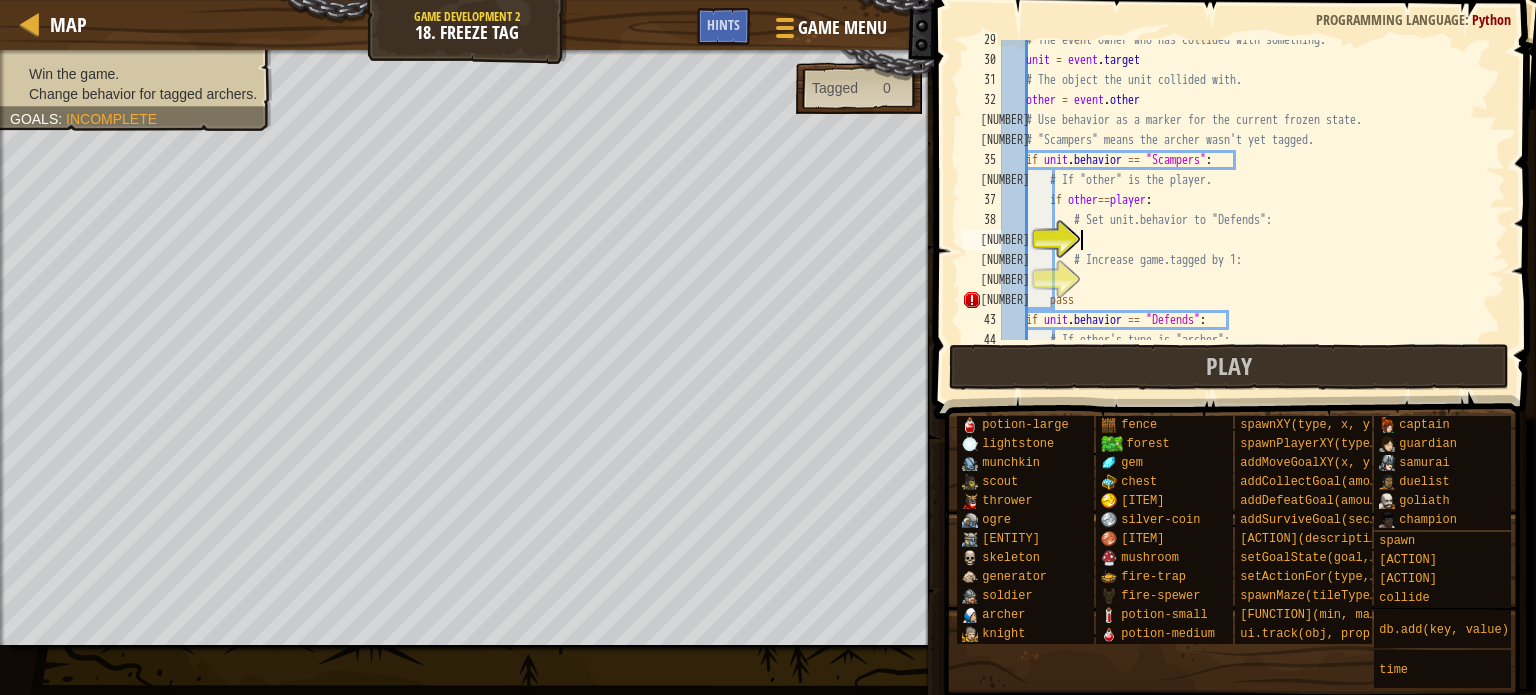 click on "# The event owner who has collided with something.      unit   =   event . target      # The object the unit collided with.      other   =   event . other      # Use behavior as a marker for the current frozen state.      # "Scampers" means the archer wasn't yet tagged.      if   unit . behavior   ==   "Scampers" :          # If "other" is the player.          if   other == player :              # Set unit.behavior to "Defends":                           # Increase game.tagged by [NUMBER]:                       pass      if   unit . behavior   ==   "Defends" :          # If other's type is "archer":" at bounding box center [1244, 200] 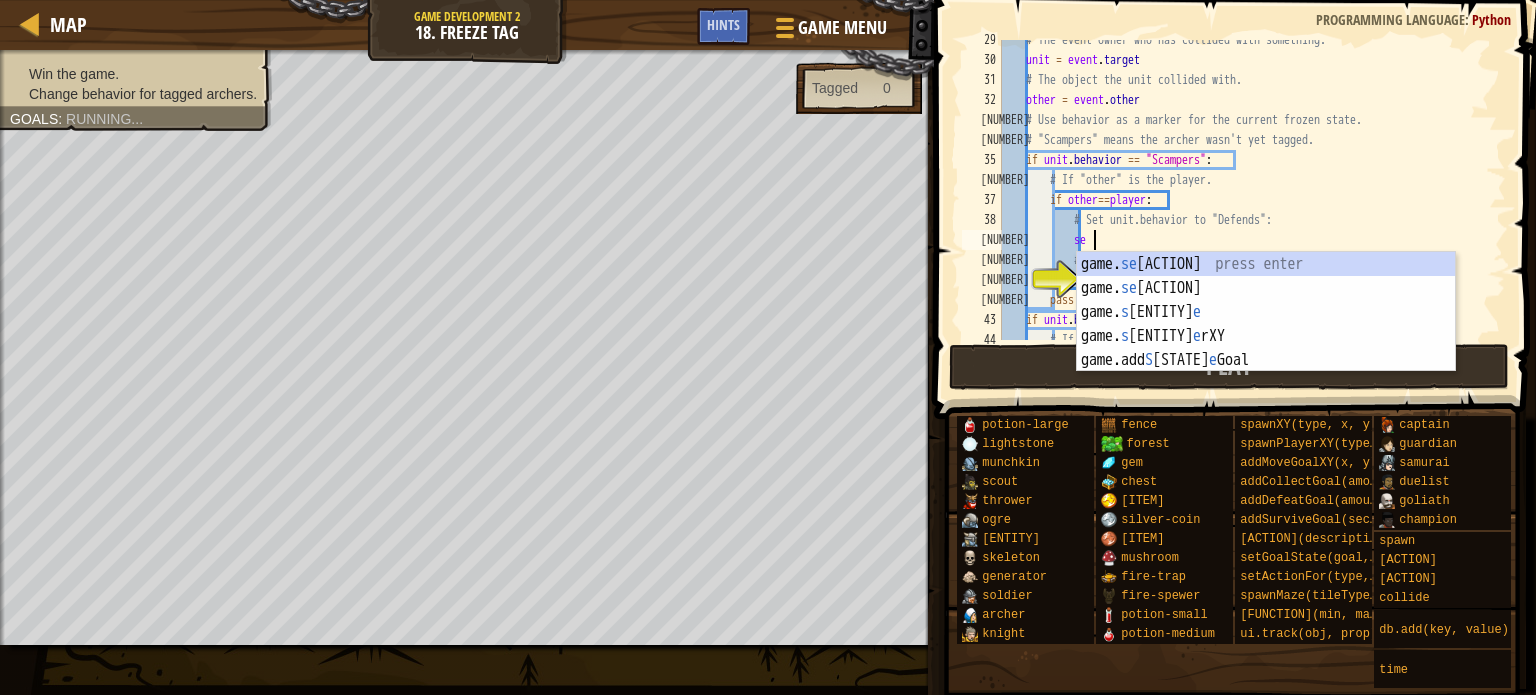 scroll, scrollTop: 9, scrollLeft: 6, axis: both 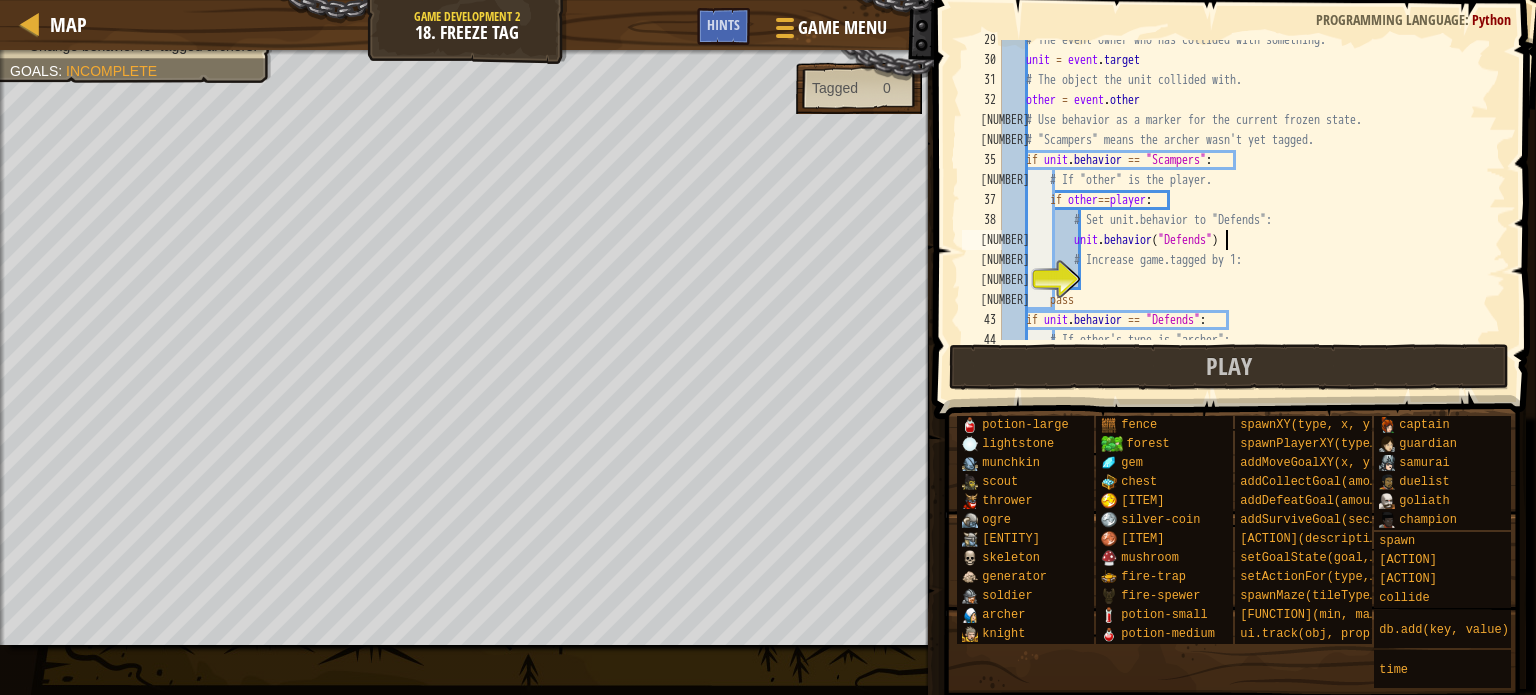 type on "unit.behavior("[STATE]")" 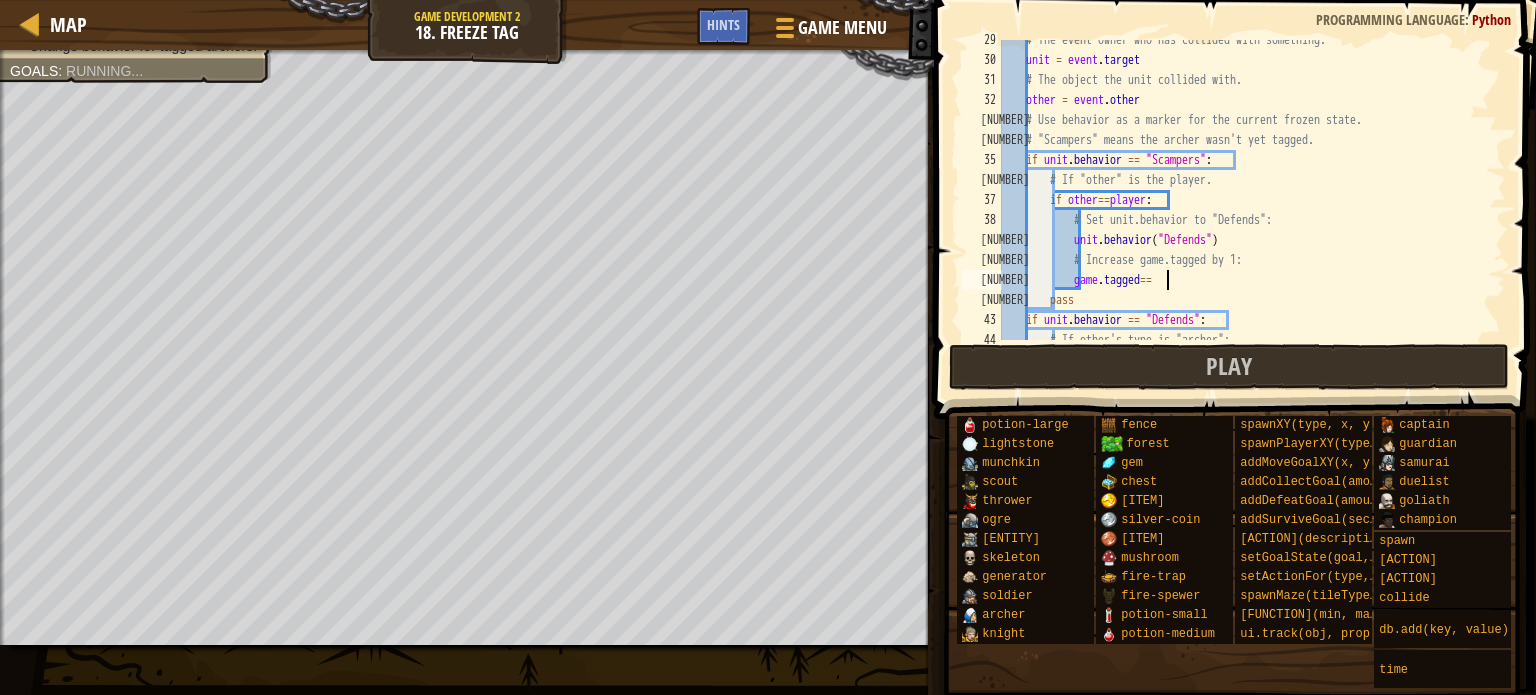 scroll, scrollTop: 9, scrollLeft: 12, axis: both 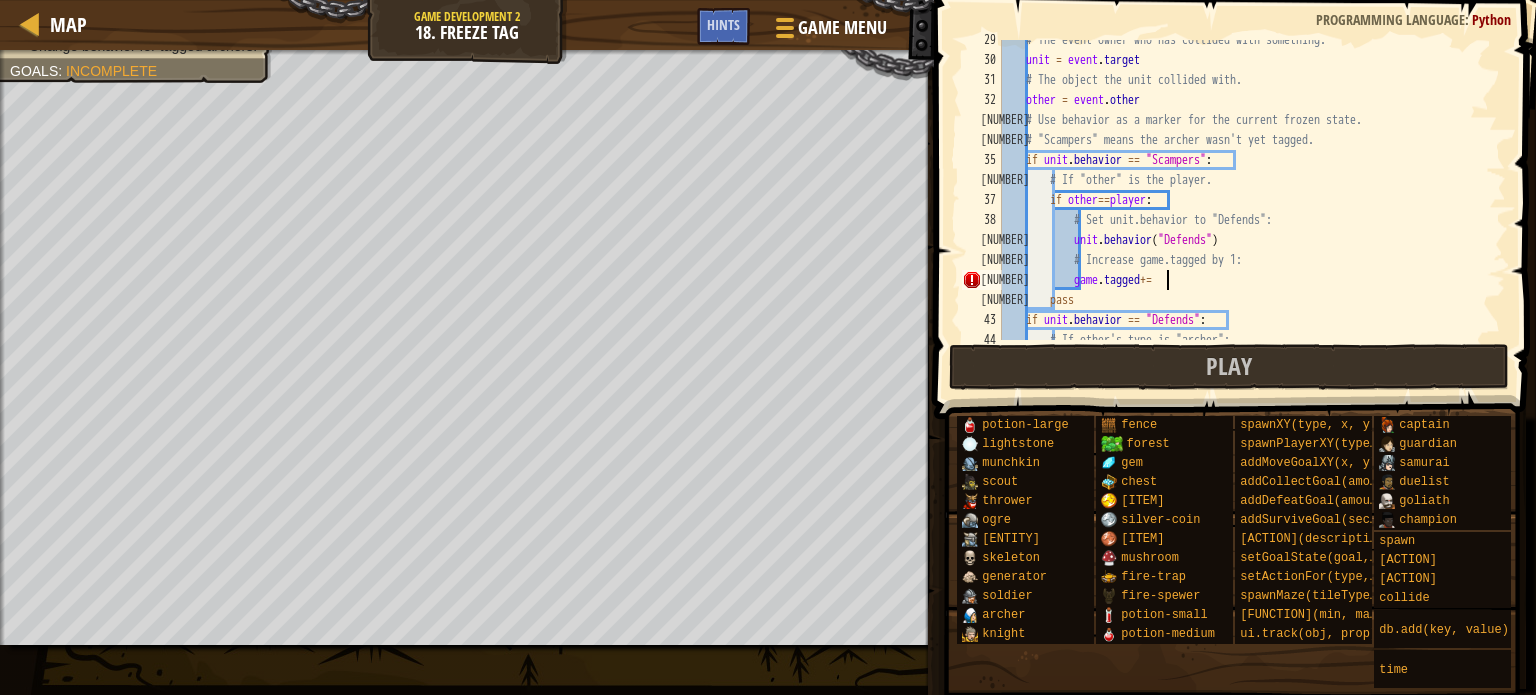 type on "game.tagged+=1" 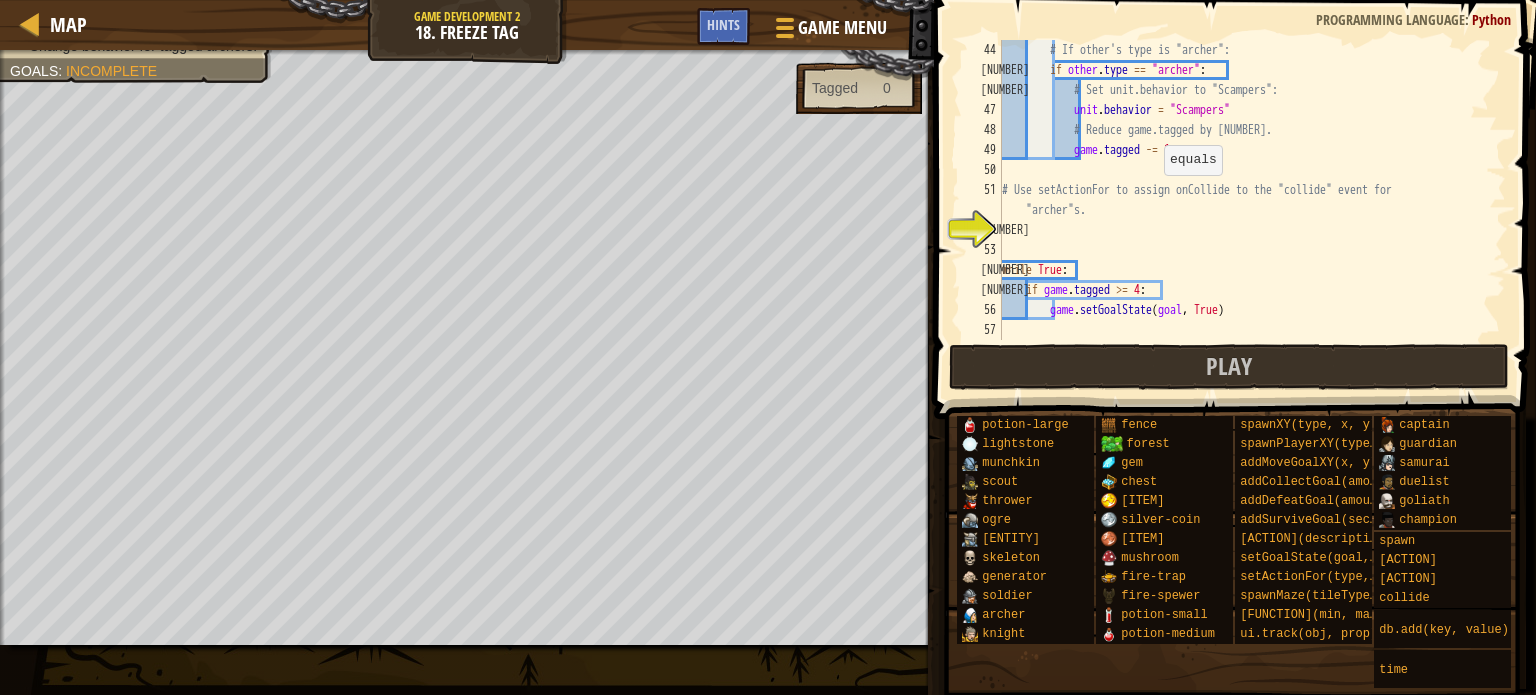 scroll, scrollTop: 860, scrollLeft: 0, axis: vertical 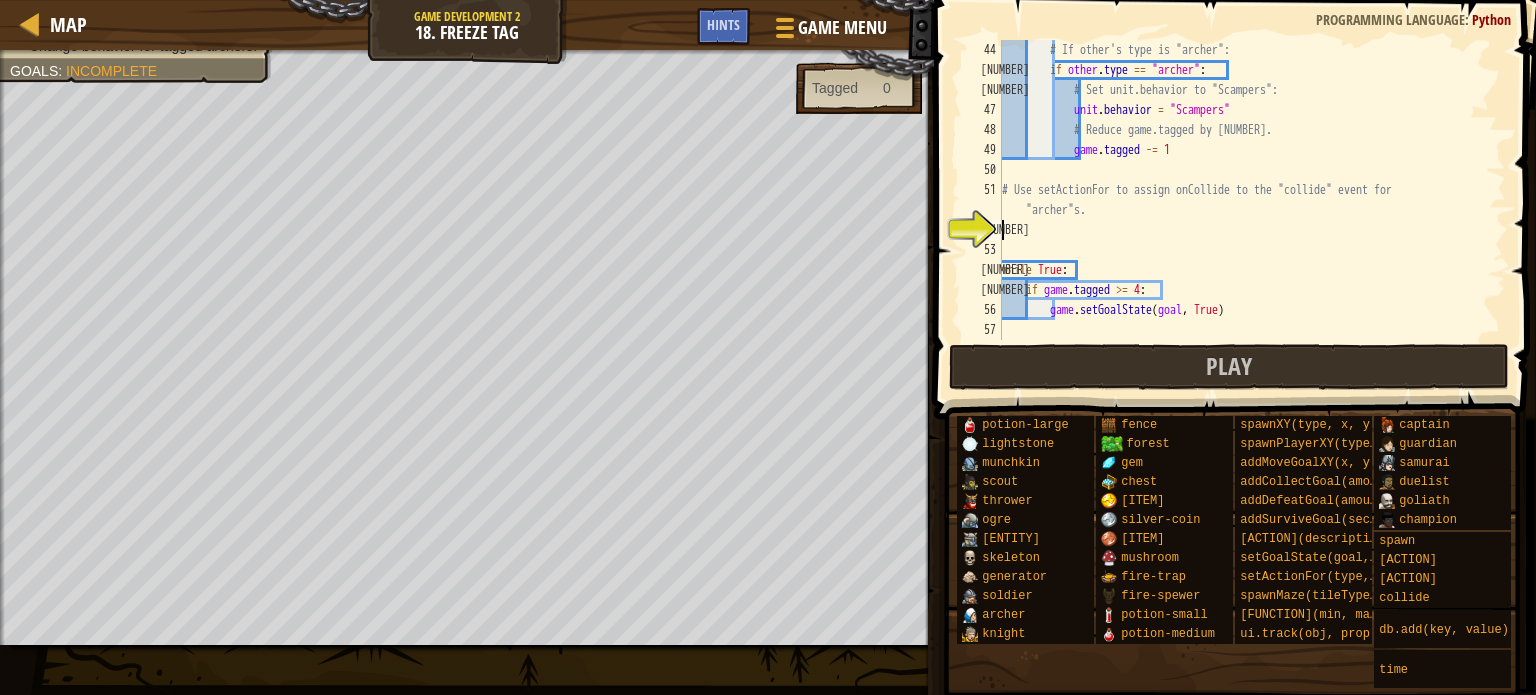 click on "# If other's type is "archer":          if   other . type   ==   "archer" :              # Set unit.behavior to "Scampers":              unit . behavior   =   "Scampers"              # Reduce game.tagged by 1.              game . tagged   -=   [NUMBER] # Use setActionFor to assign onCollide to the "collide" event for       "archer"s. while   True :      if   game . tagged   >=   [NUMBER] :          game . setGoalState ( goal ,   True )" at bounding box center [1244, 210] 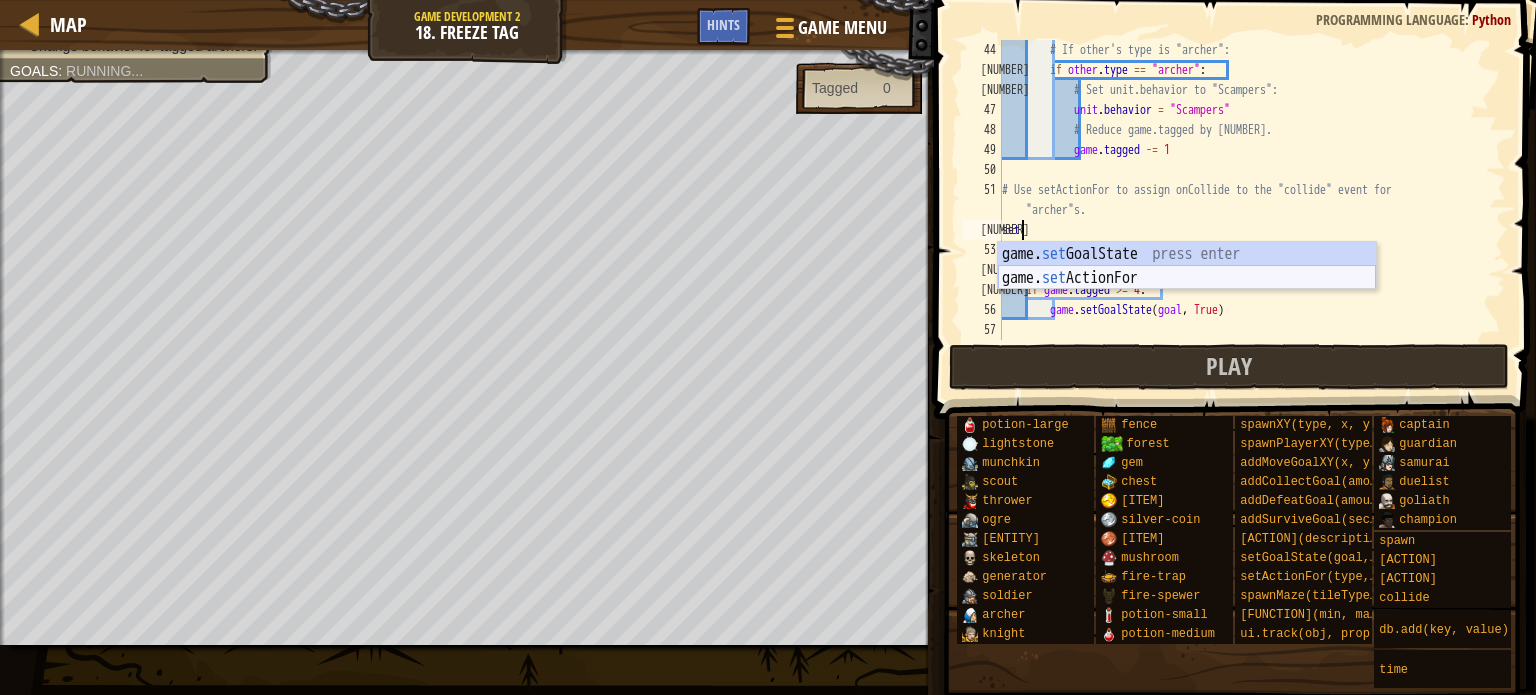 click on "game. set GoalState press enter game. set ActionFor press enter" at bounding box center (1187, 290) 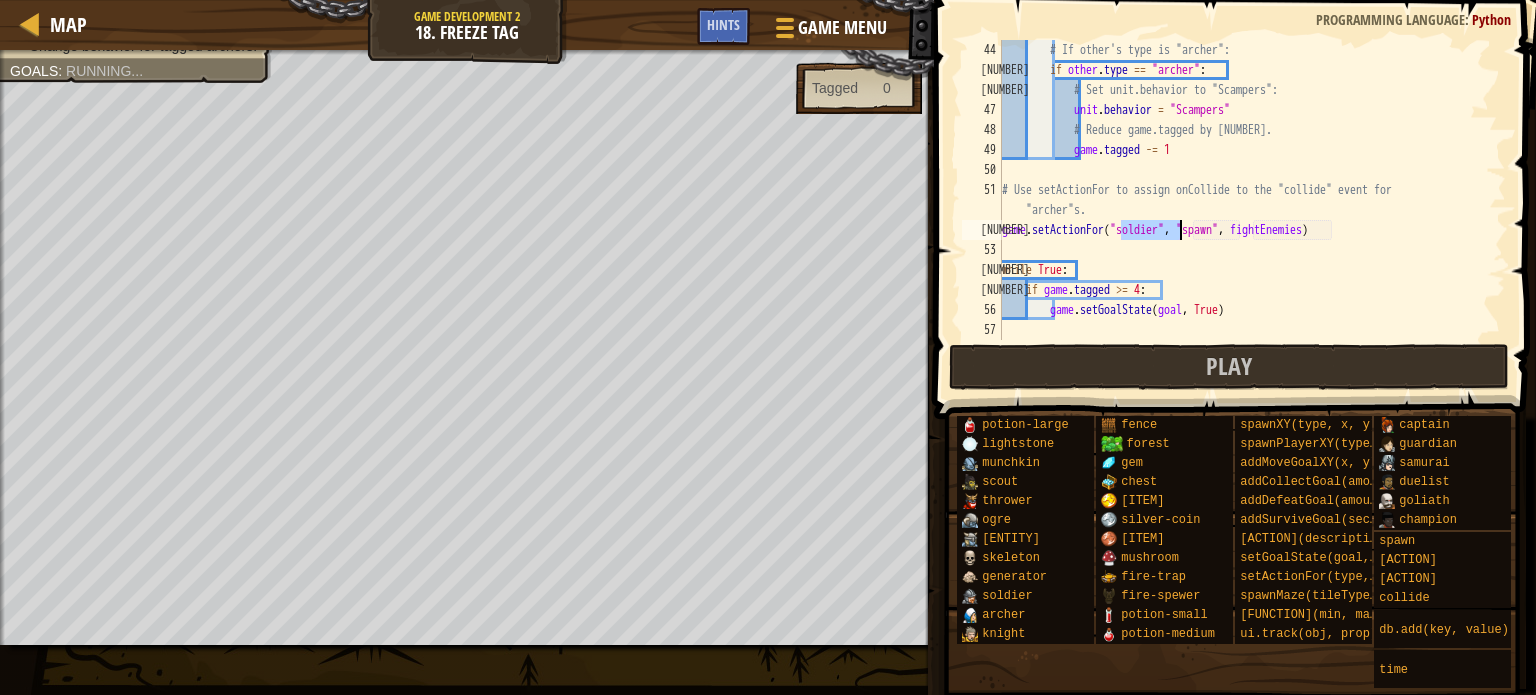 click on "# If other's type is "archer":          if   other . type   ==   "archer" :              # Set unit.behavior to "Scampers":              unit . behavior   =   "Scampers"              # Reduce game.tagged by 1.              game . tagged   -=   [NUMBER] # Use setActionFor to assign onCollide to the "collide" event for       "archer"s. game . setActionFor ( "soldier" ,   "spawn" ,   fightEnemies ) while   True :      if   game . tagged   >=   [NUMBER] :          game . setGoalState ( goal ,   True )" at bounding box center [1244, 190] 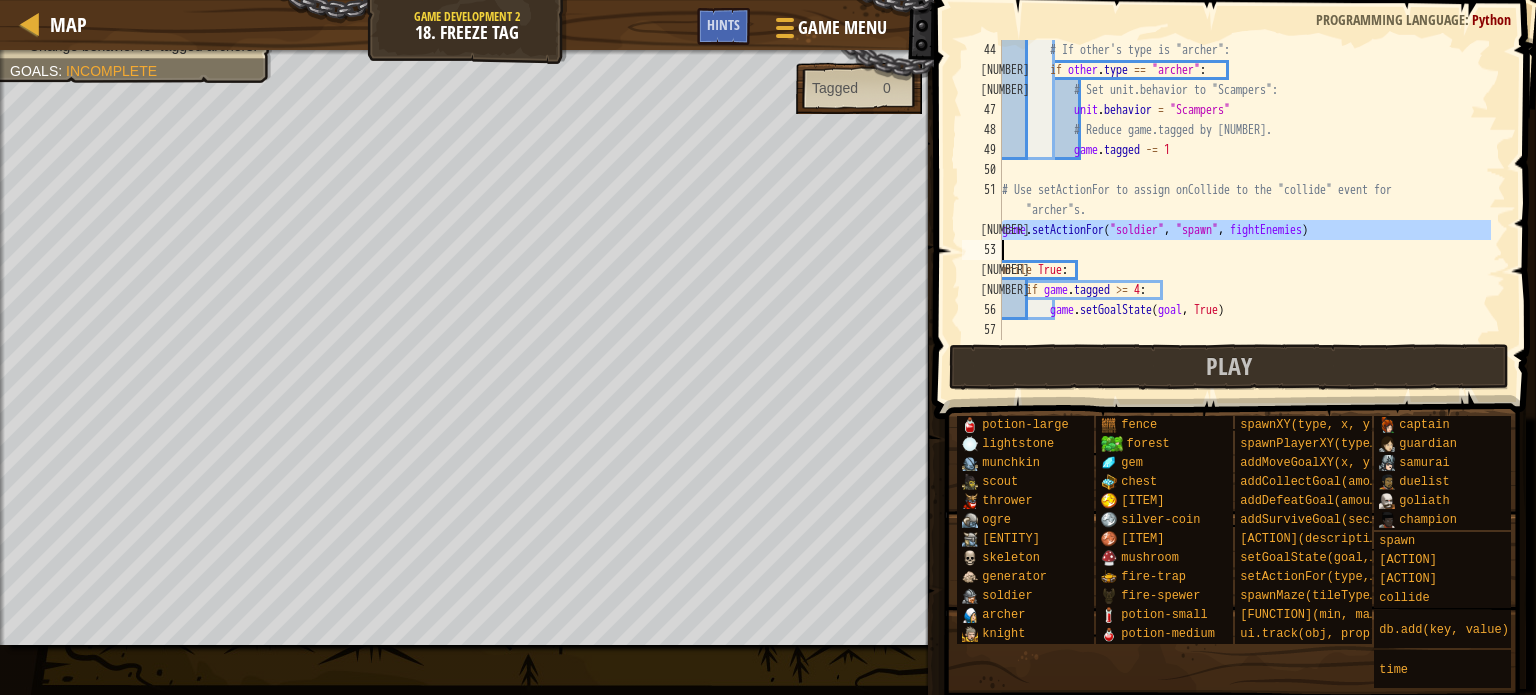 click on "# If other's type is "archer":          if   other . type   ==   "archer" :              # Set unit.behavior to "Scampers":              unit . behavior   =   "Scampers"              # Reduce game.tagged by 1.              game . tagged   -=   [NUMBER] # Use setActionFor to assign onCollide to the "collide" event for       "archer"s. game . setActionFor ( "soldier" ,   "spawn" ,   fightEnemies ) while   True :      if   game . tagged   >=   [NUMBER] :          game . setGoalState ( goal ,   True )" at bounding box center [1244, 210] 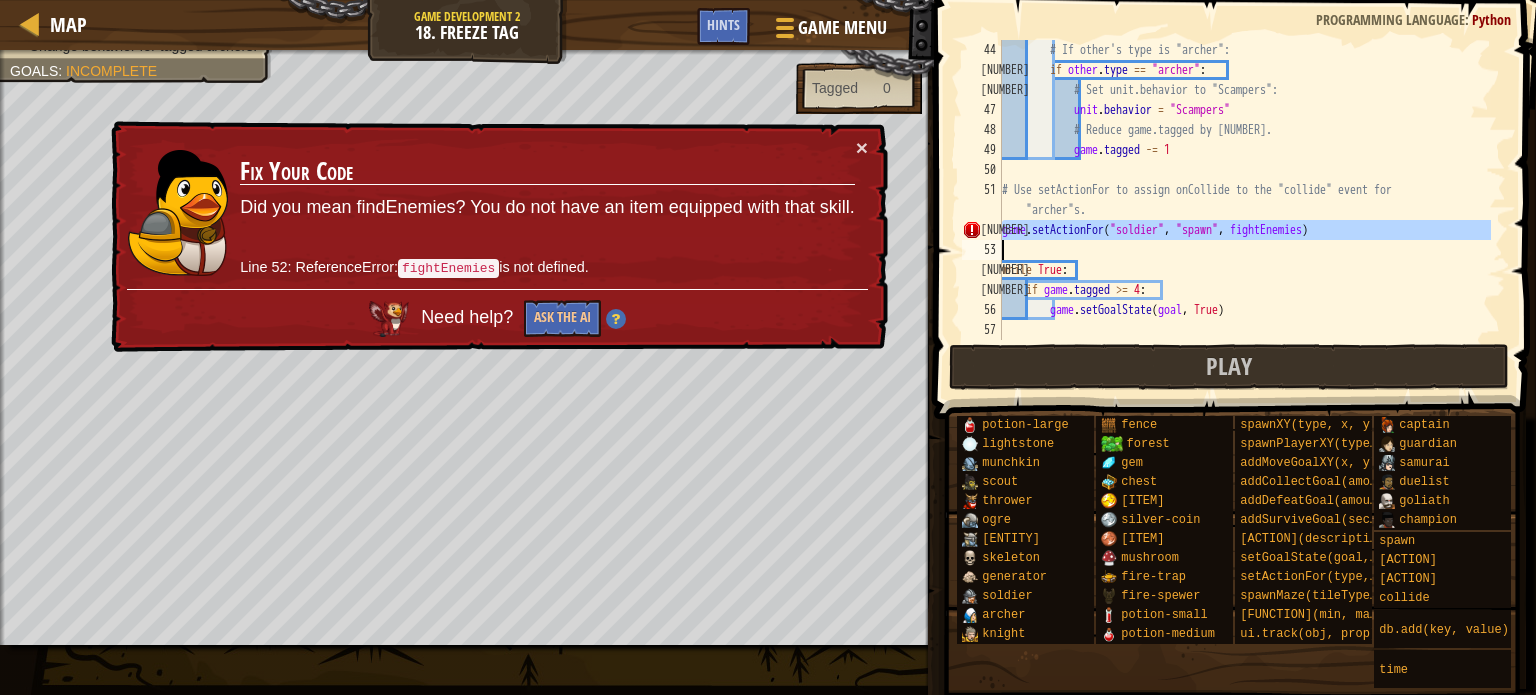 click on "# If other's type is "archer":          if   other . type   ==   "archer" :              # Set unit.behavior to "Scampers":              unit . behavior   =   "Scampers"              # Reduce game.tagged by 1.              game . tagged   -=   [NUMBER] # Use setActionFor to assign onCollide to the "collide" event for       "archer"s. game . setActionFor ( "soldier" ,   "spawn" ,   fightEnemies ) while   True :      if   game . tagged   >=   [NUMBER] :          game . setGoalState ( goal ,   True )" at bounding box center [1244, 190] 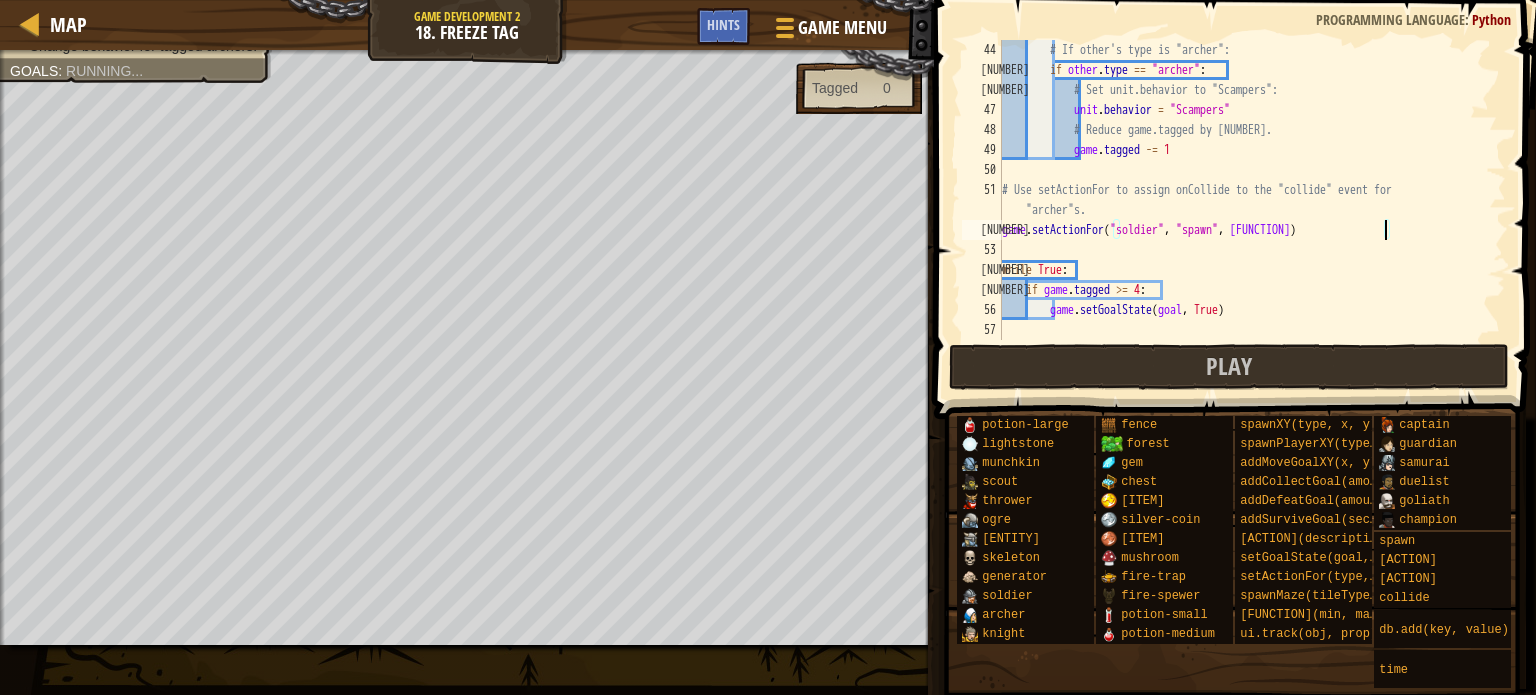 scroll, scrollTop: 9, scrollLeft: 31, axis: both 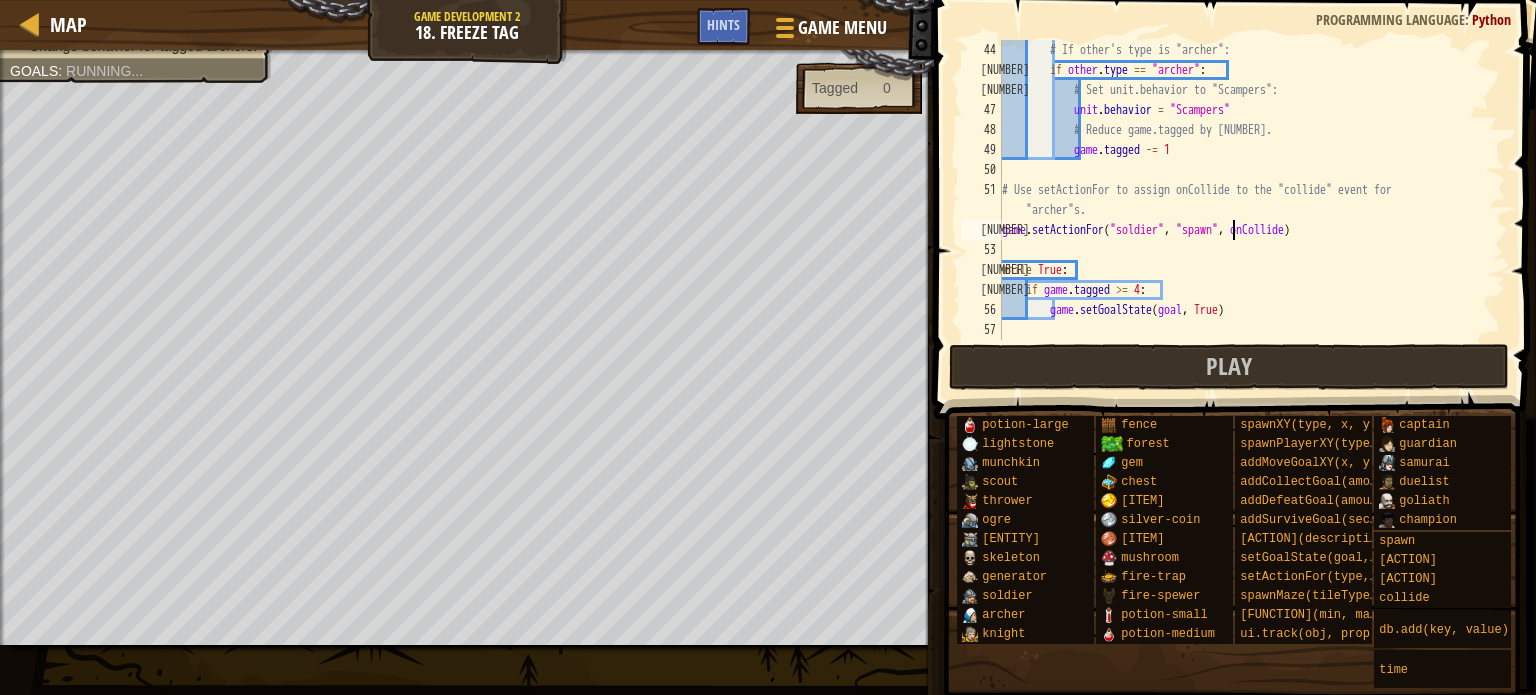 click on "# If other's type is "archer":          if   other . type   ==   "archer" :              # Set unit.behavior to "Scampers":              unit . behavior   =   "Scampers"              # Reduce game.tagged by 1.              game . tagged   -=   [NUMBER] # Use setActionFor to assign onCollide to the "collide" event for       "archer"s. game . setActionFor ( "soldier" ,   "collide" ,   onCollide ) while   True :      if   game . tagged   >=   [NUMBER] :          game . setGoalState ( goal ,   True )" at bounding box center (1244, 210) 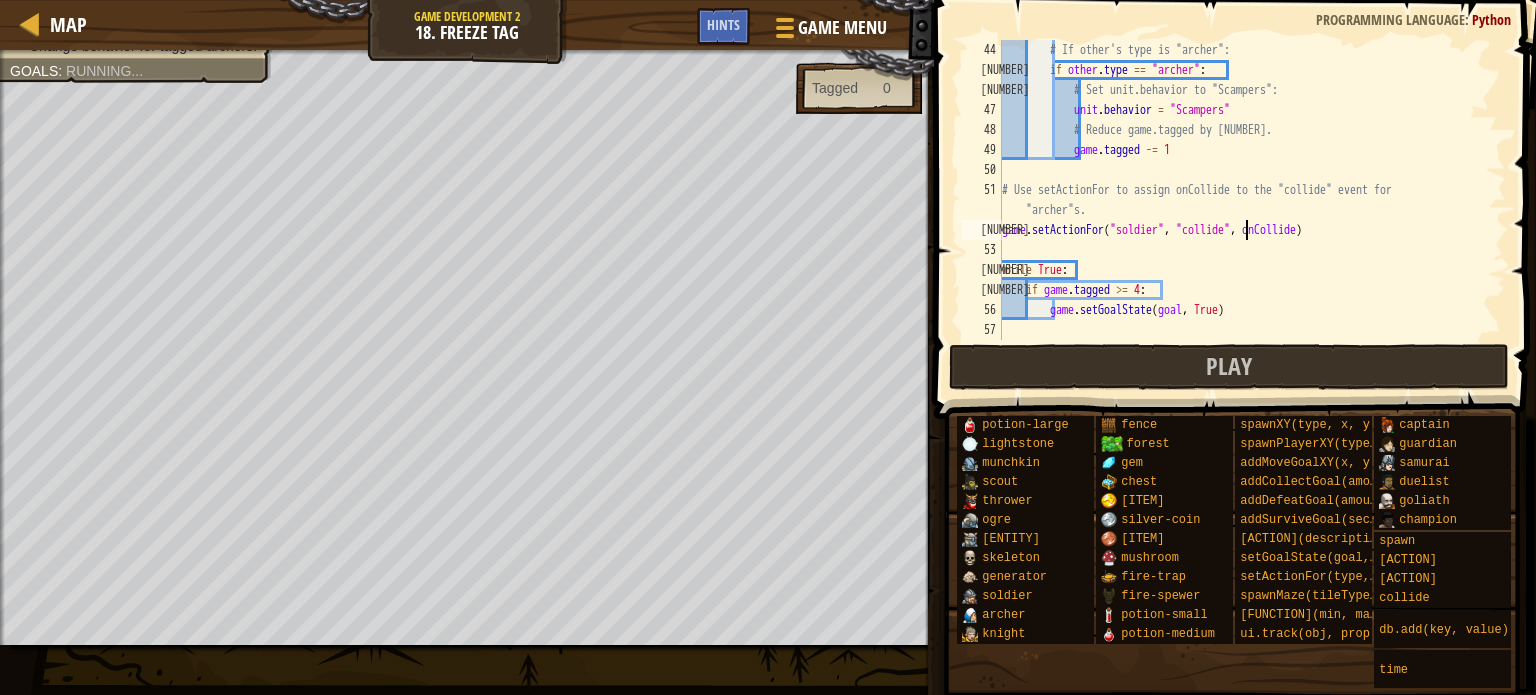 scroll, scrollTop: 9, scrollLeft: 20, axis: both 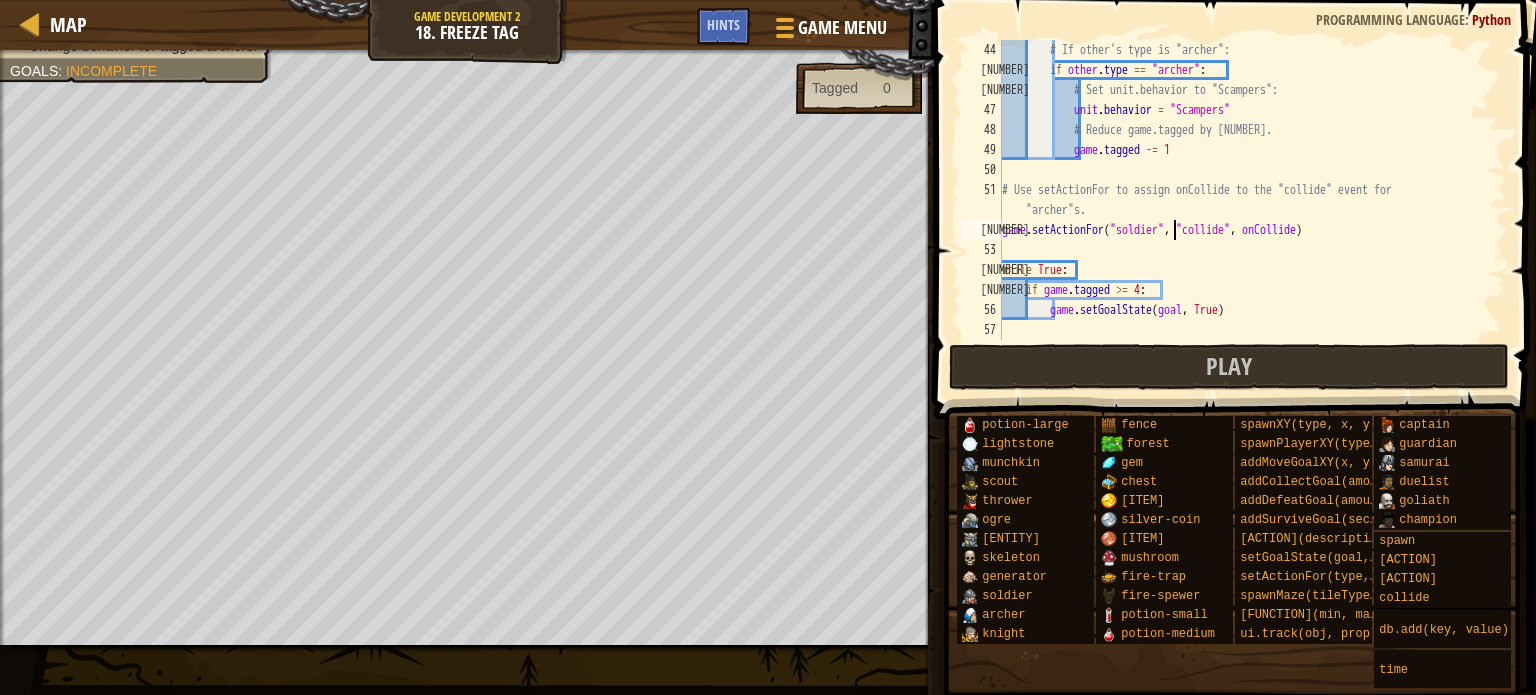 click on "# If other's type is "archer":          if   other . type   ==   "archer" :              # Set unit.behavior to "Scampers":              unit . behavior   =   "Scampers"              # Reduce game.tagged by 1.              game . tagged   -=   [NUMBER] # Use setActionFor to assign onCollide to the "collide" event for       "archer"s. game . setActionFor ( "soldier" ,   "collide" ,   onCollide ) while   True :      if   game . tagged   >=   [NUMBER] :          game . setGoalState ( goal ,   True )" at bounding box center [1244, 210] 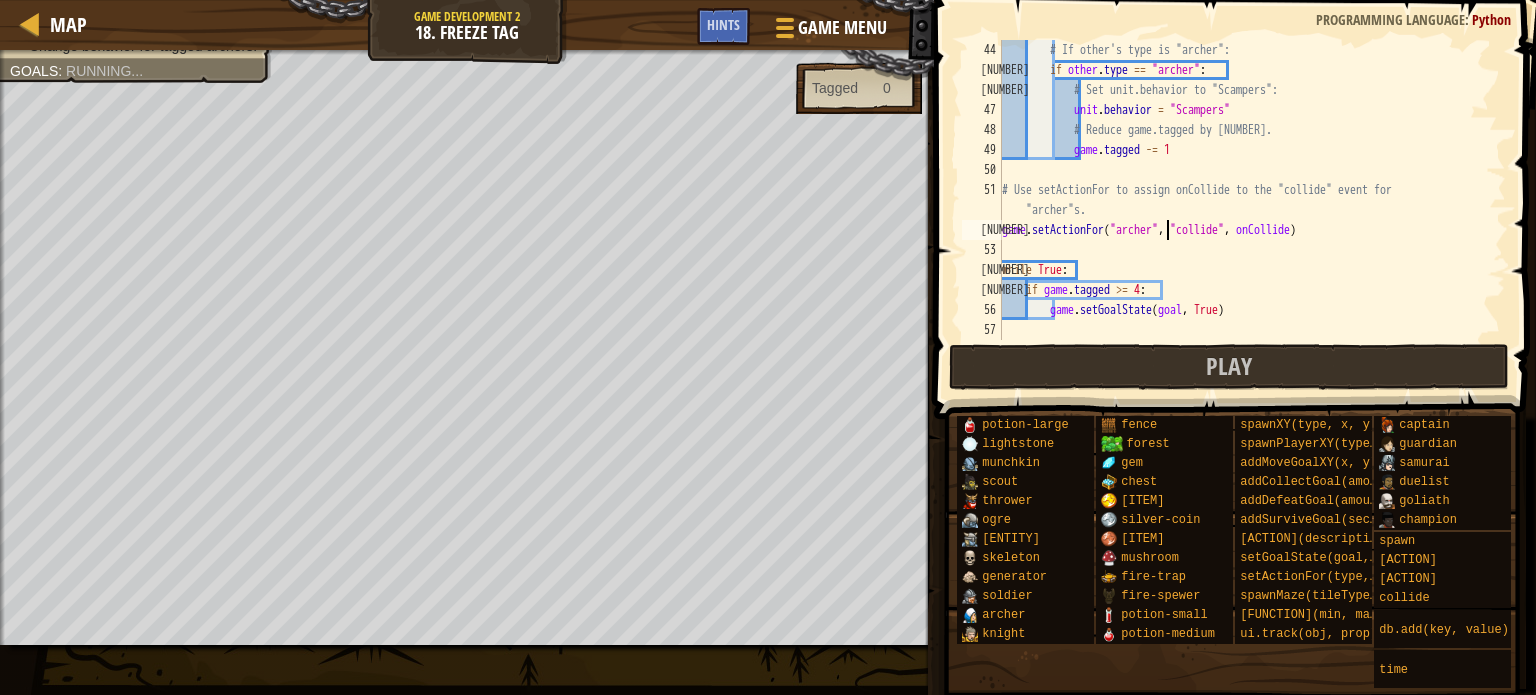 scroll, scrollTop: 9, scrollLeft: 14, axis: both 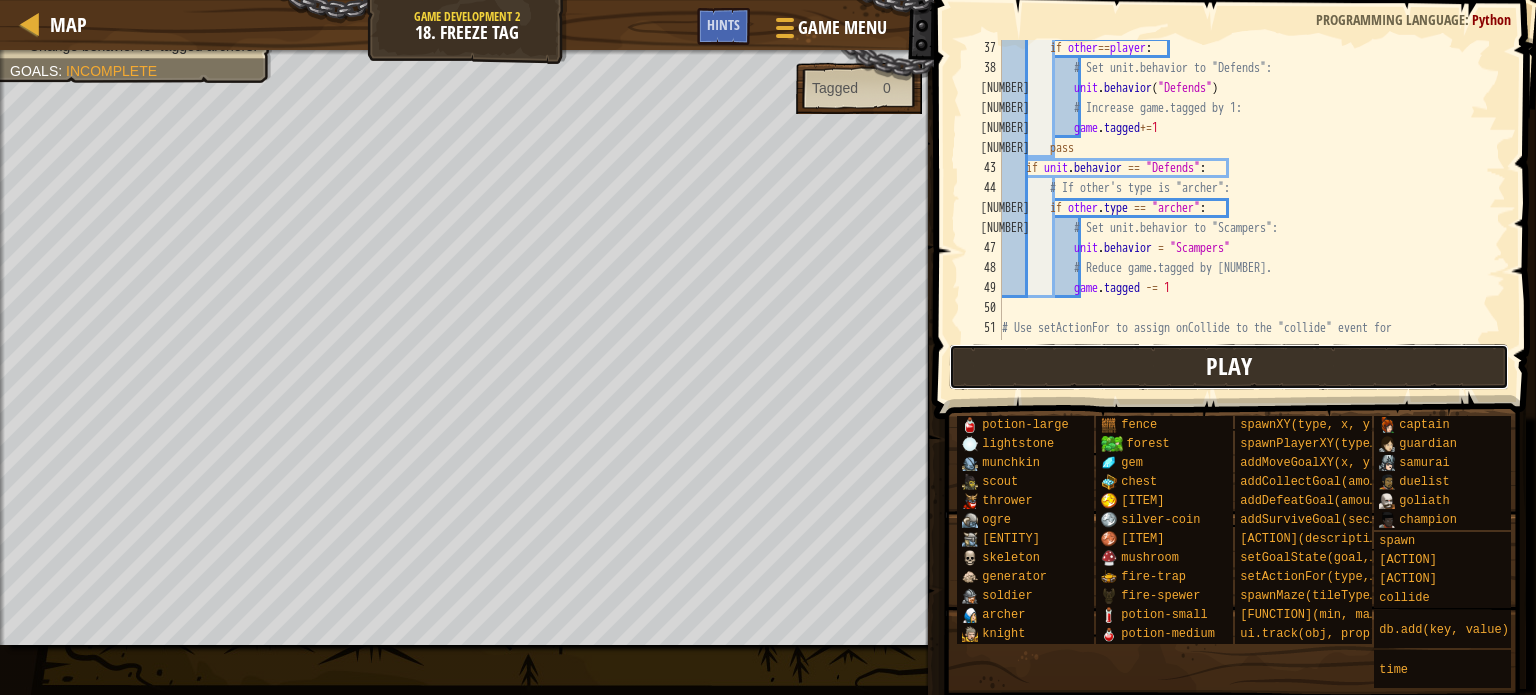 click on "Play" at bounding box center (1229, 367) 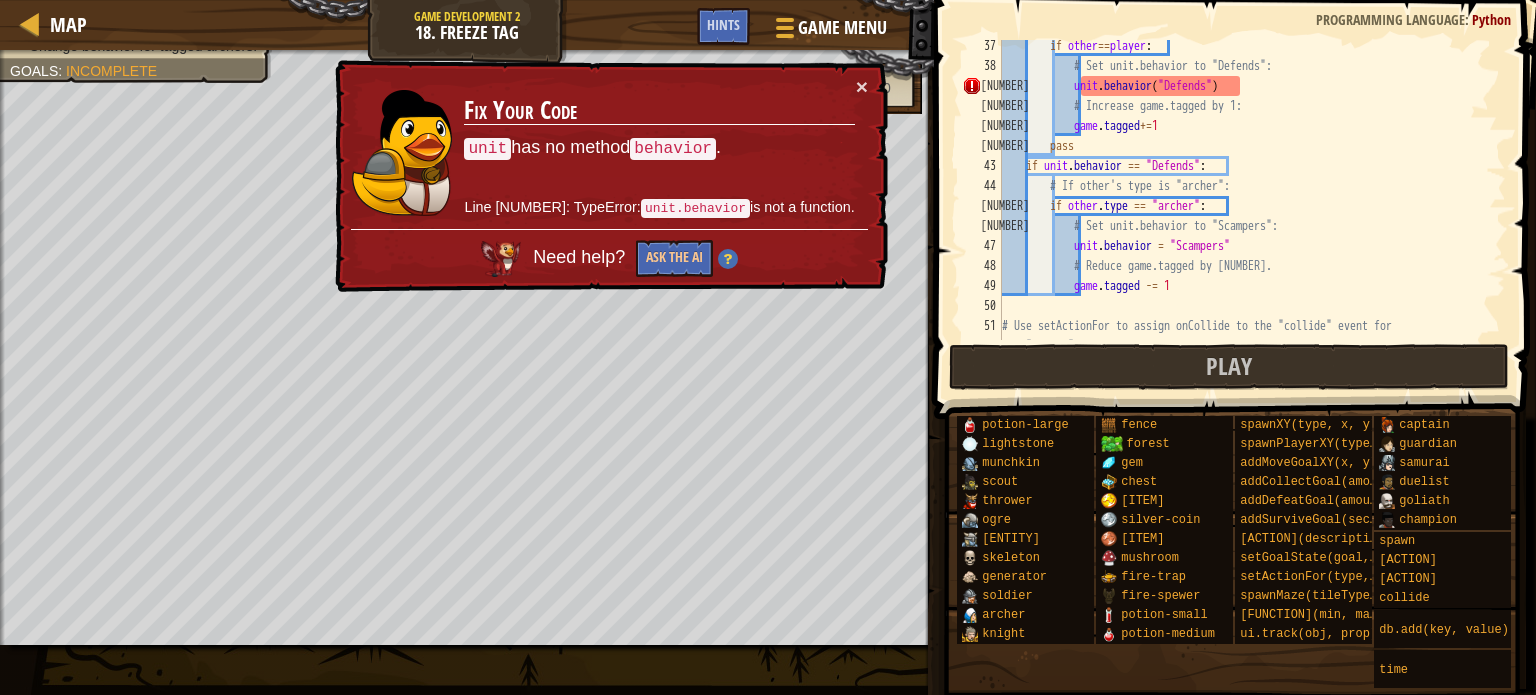 scroll, scrollTop: 724, scrollLeft: 0, axis: vertical 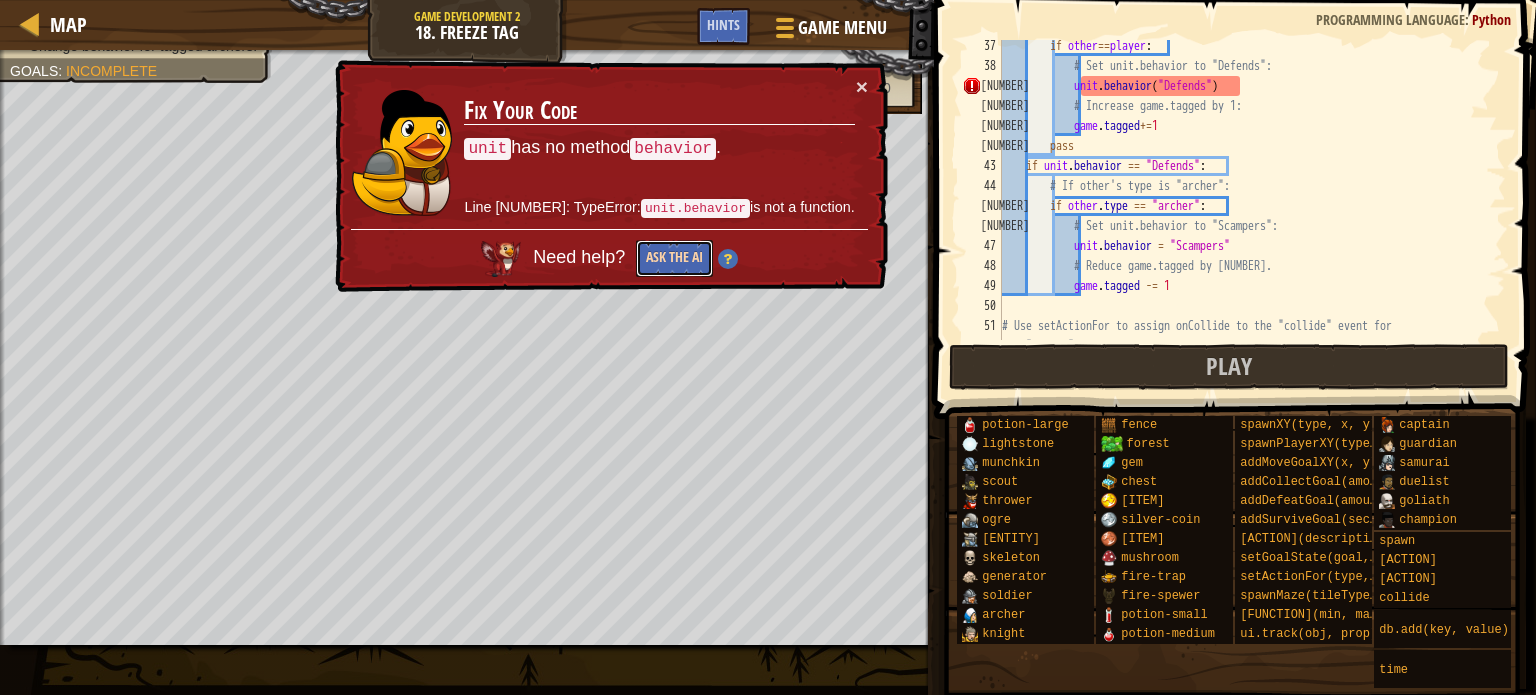 click on "Ask the AI" at bounding box center (674, 258) 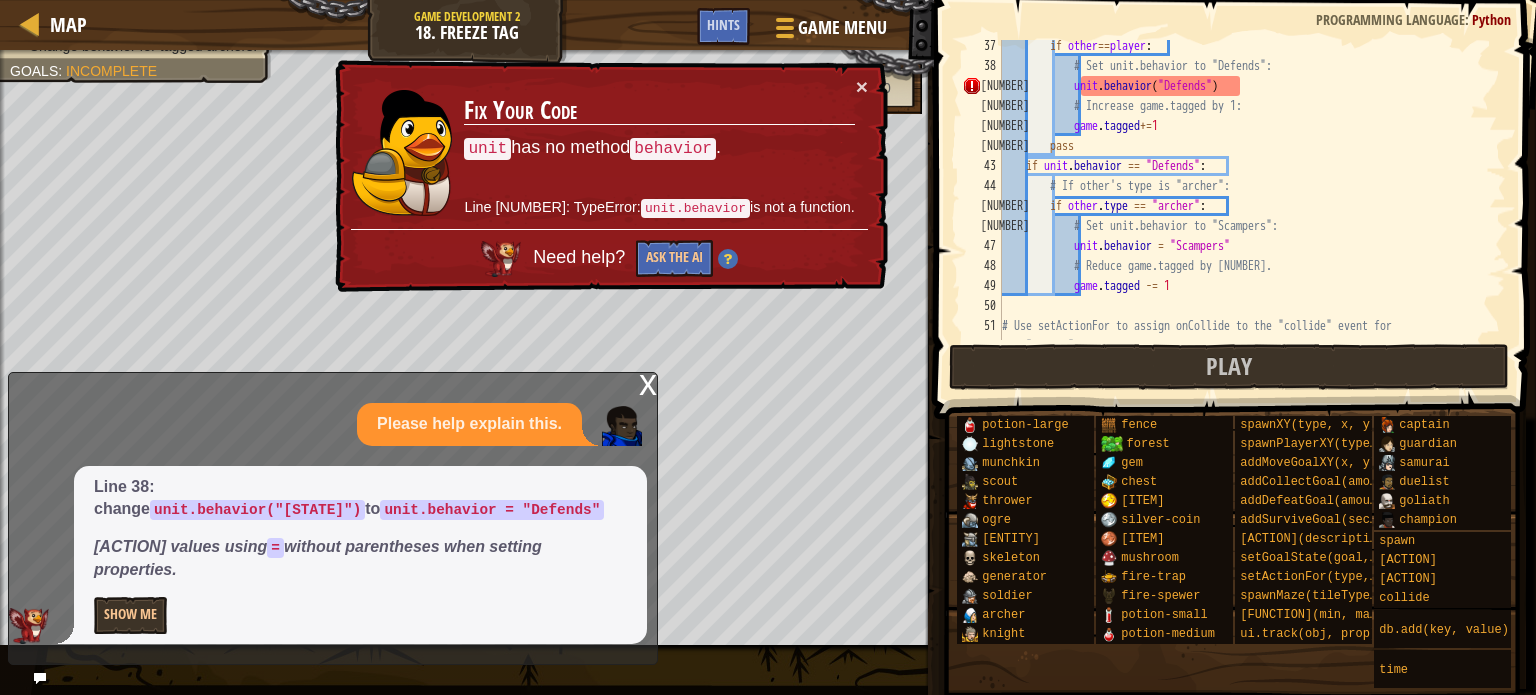 click on "unit.behavior("[STATE]")" at bounding box center (257, 510) 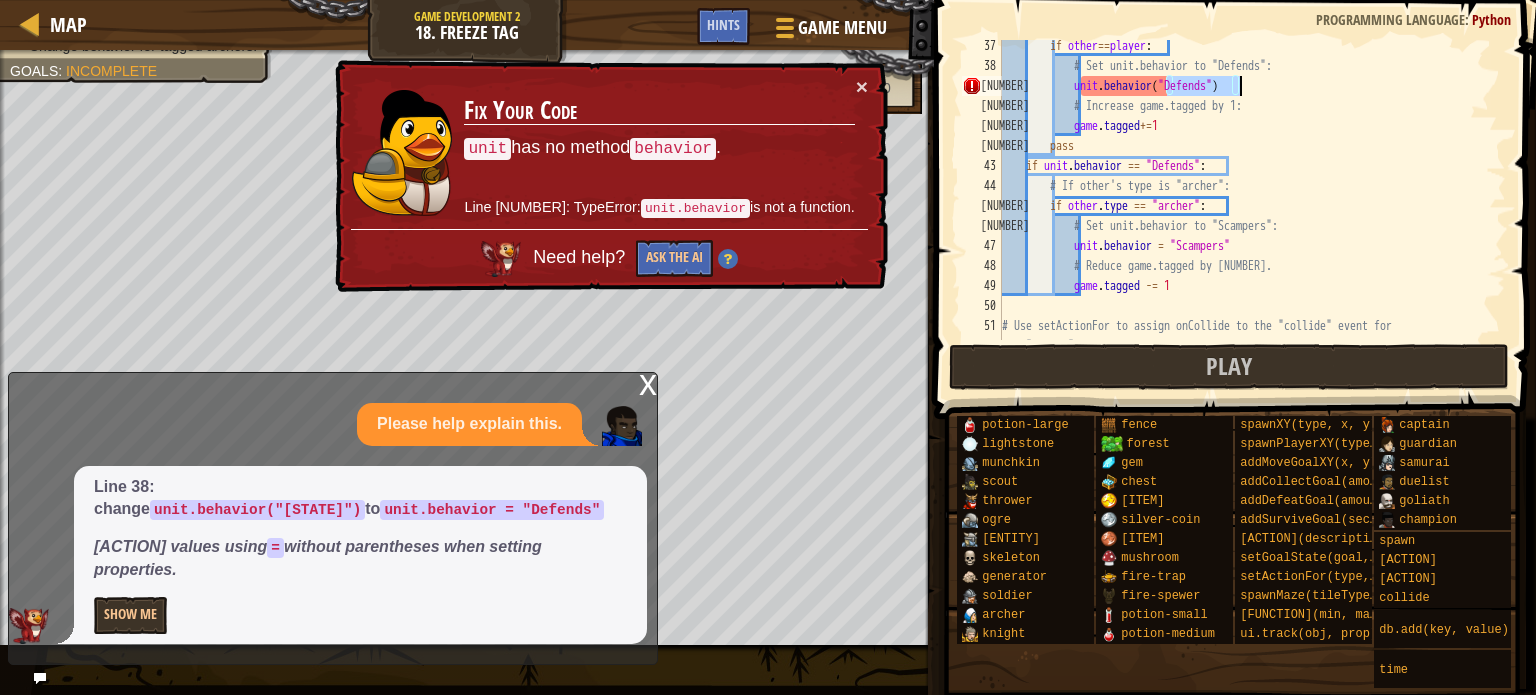 click on "if   other == player :              # Set unit.behavior to "Defends":              unit . behavior ( "Defends" )              # Increase game.tagged by 1:              game . tagged += 1          pass      if   unit . behavior   ==   "Defends" :          # If other's type is "archer":          if   other . type   ==   "archer" :              # Set unit.behavior to "Scampers":              unit . behavior   =   "Scampers"              # Reduce game.tagged by 1.              game . tagged   -=   1 # Use setActionFor to assign onCollide to the "collide" event for       "archer"s." at bounding box center (1244, 190) 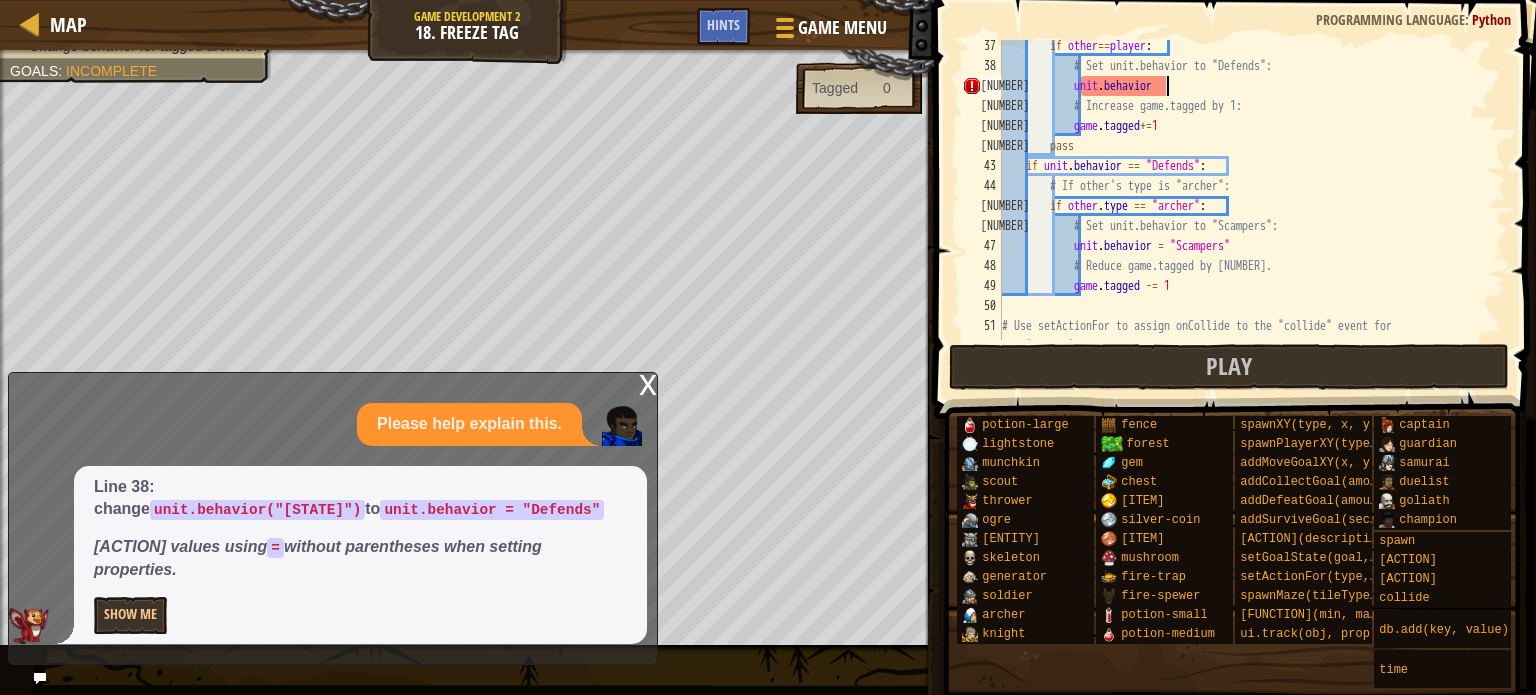 scroll, scrollTop: 9, scrollLeft: 12, axis: both 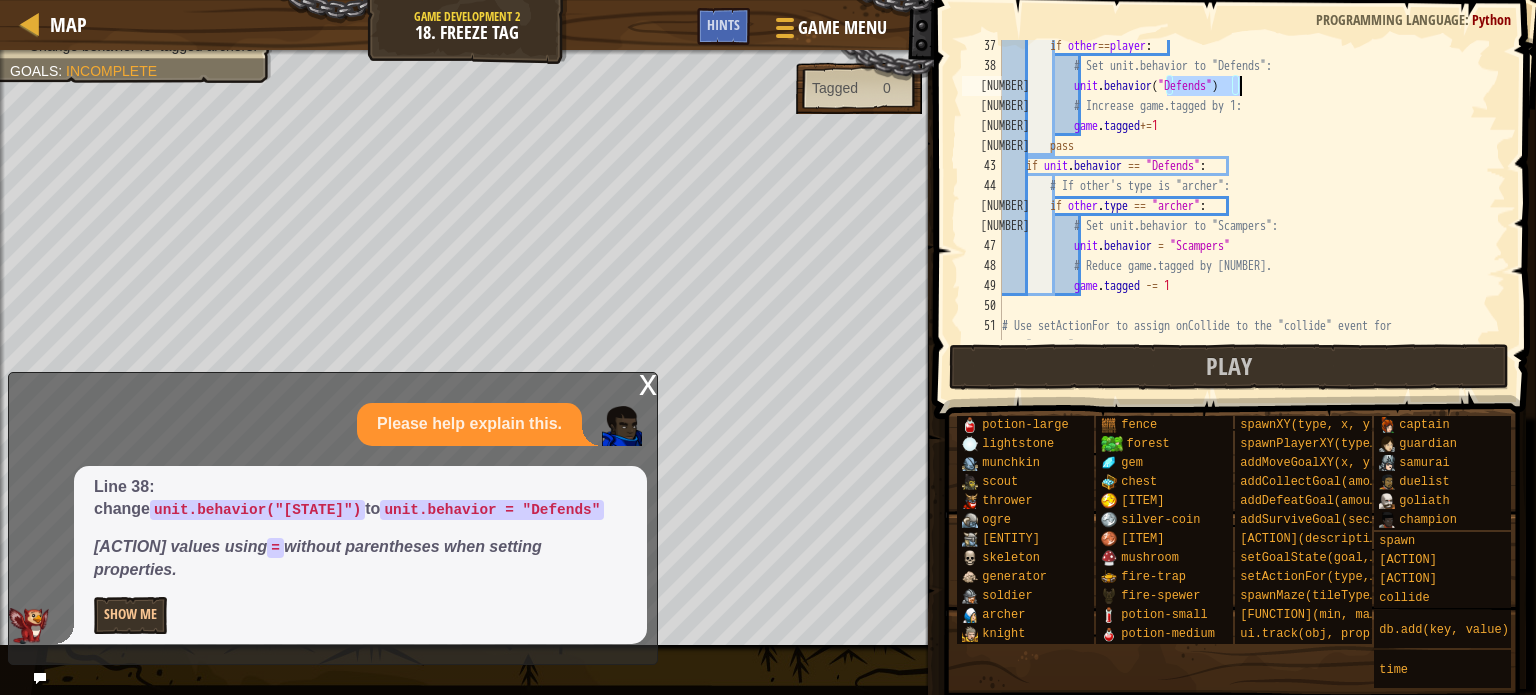 click on "if   other == player :              # Set unit.behavior to "Defends":              unit . behavior ( "Defends" )              # Increase game.tagged by 1:              game . tagged += 1          pass      if   unit . behavior   ==   "Defends" :          # If other's type is "archer":          if   other . type   ==   "archer" :              # Set unit.behavior to "Scampers":              unit . behavior   =   "Scampers"              # Reduce game.tagged by 1.              game . tagged   -=   1 # Use setActionFor to assign onCollide to the "collide" event for       "archer"s." at bounding box center (1244, 190) 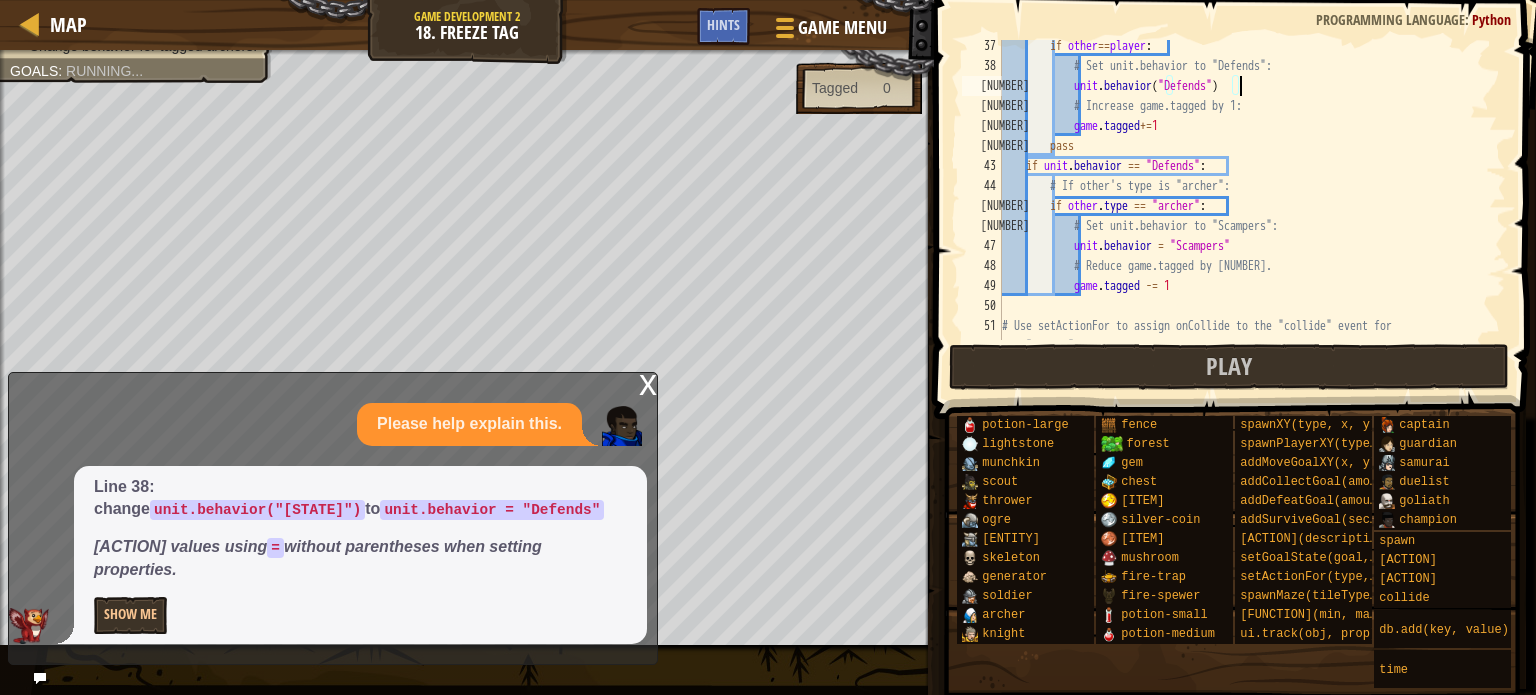 click on "if   other == player :              # Set unit.behavior to "Defends":              unit . behavior ( "Defends" )              # Increase game.tagged by 1:              game . tagged += 1          pass      if   unit . behavior   ==   "Defends" :          # If other's type is "archer":          if   other . type   ==   "archer" :              # Set unit.behavior to "Scampers":              unit . behavior   =   "Scampers"              # Reduce game.tagged by 1.              game . tagged   -=   1 # Use setActionFor to assign onCollide to the "collide" event for       "archer"s." at bounding box center [1244, 216] 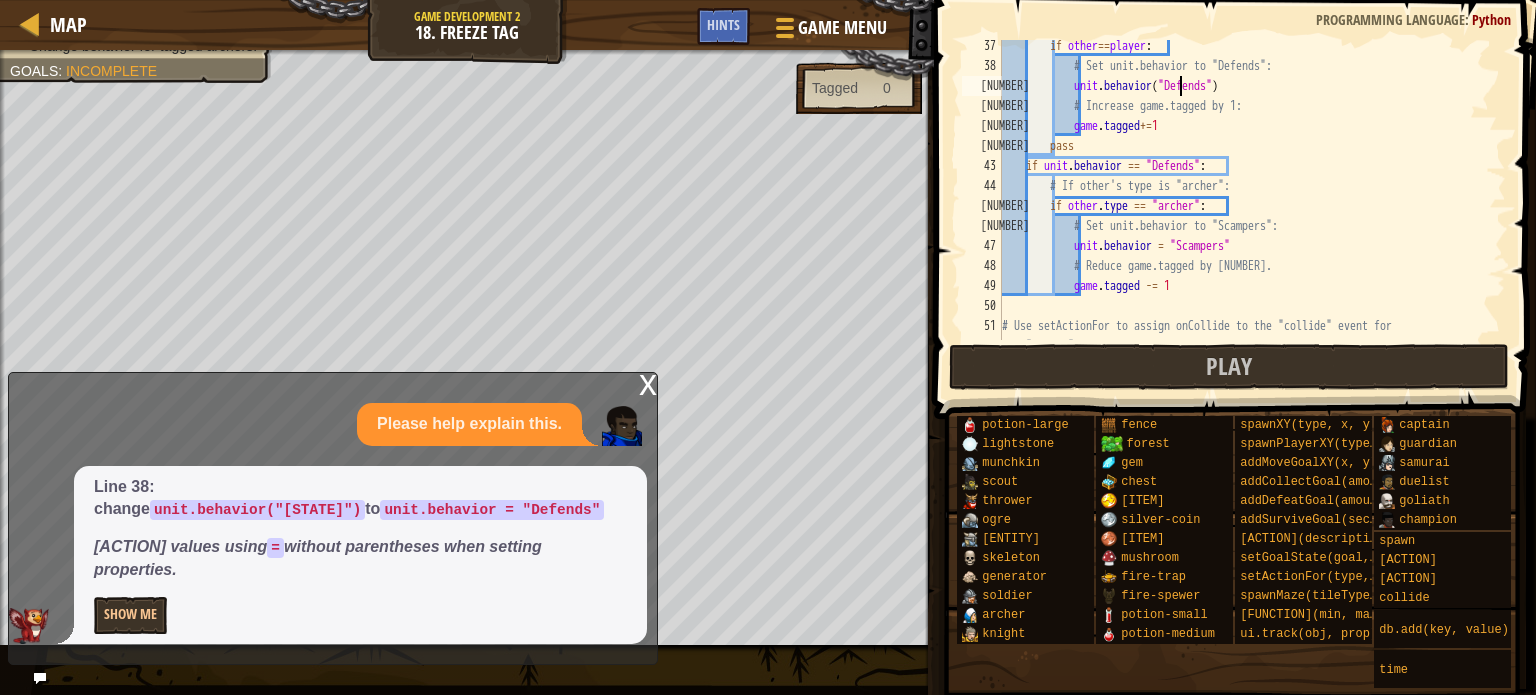 click on "if   other == player :              # Set unit.behavior to "Defends":              unit . behavior ( "Defends" )              # Increase game.tagged by 1:              game . tagged += 1          pass      if   unit . behavior   ==   "Defends" :          # If other's type is "archer":          if   other . type   ==   "archer" :              # Set unit.behavior to "Scampers":              unit . behavior   =   "Scampers"              # Reduce game.tagged by 1.              game . tagged   -=   1 # Use setActionFor to assign onCollide to the "collide" event for       "archer"s." at bounding box center [1244, 216] 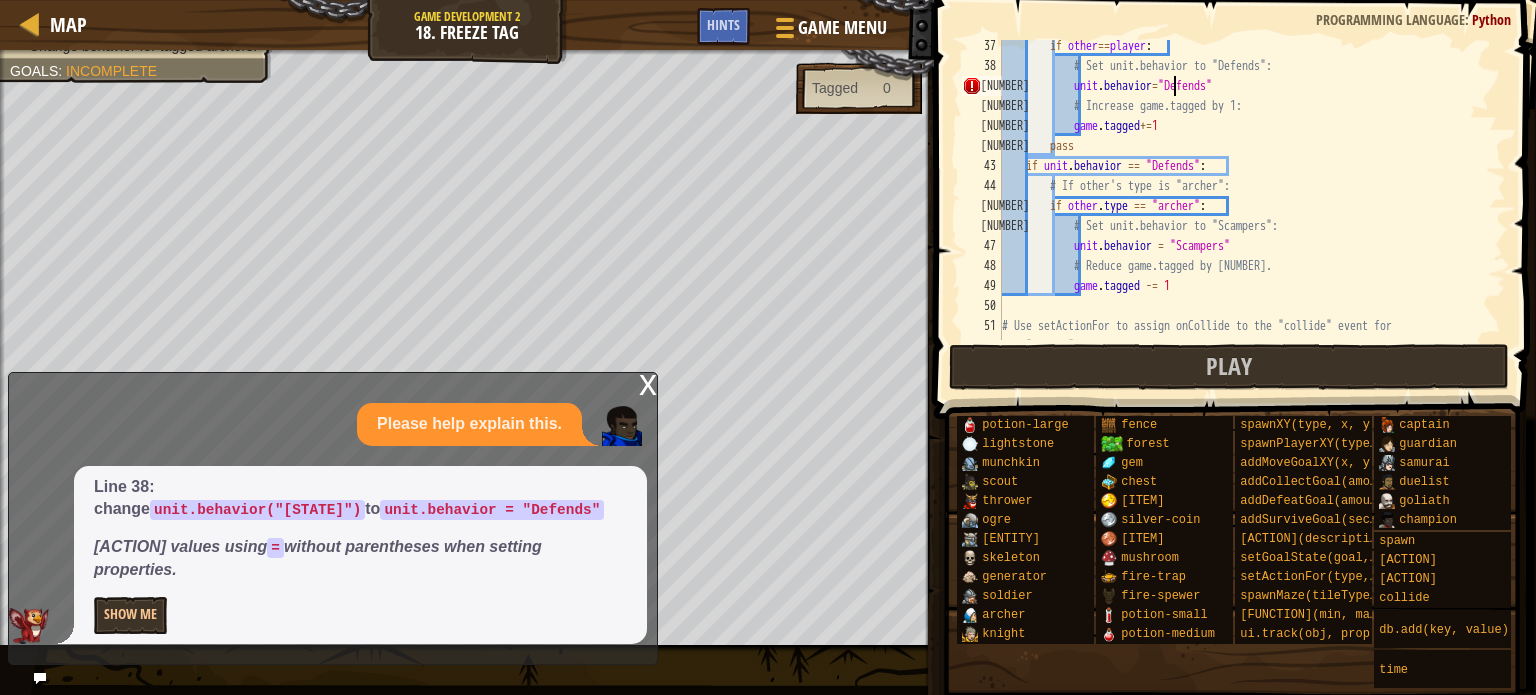 scroll, scrollTop: 9, scrollLeft: 13, axis: both 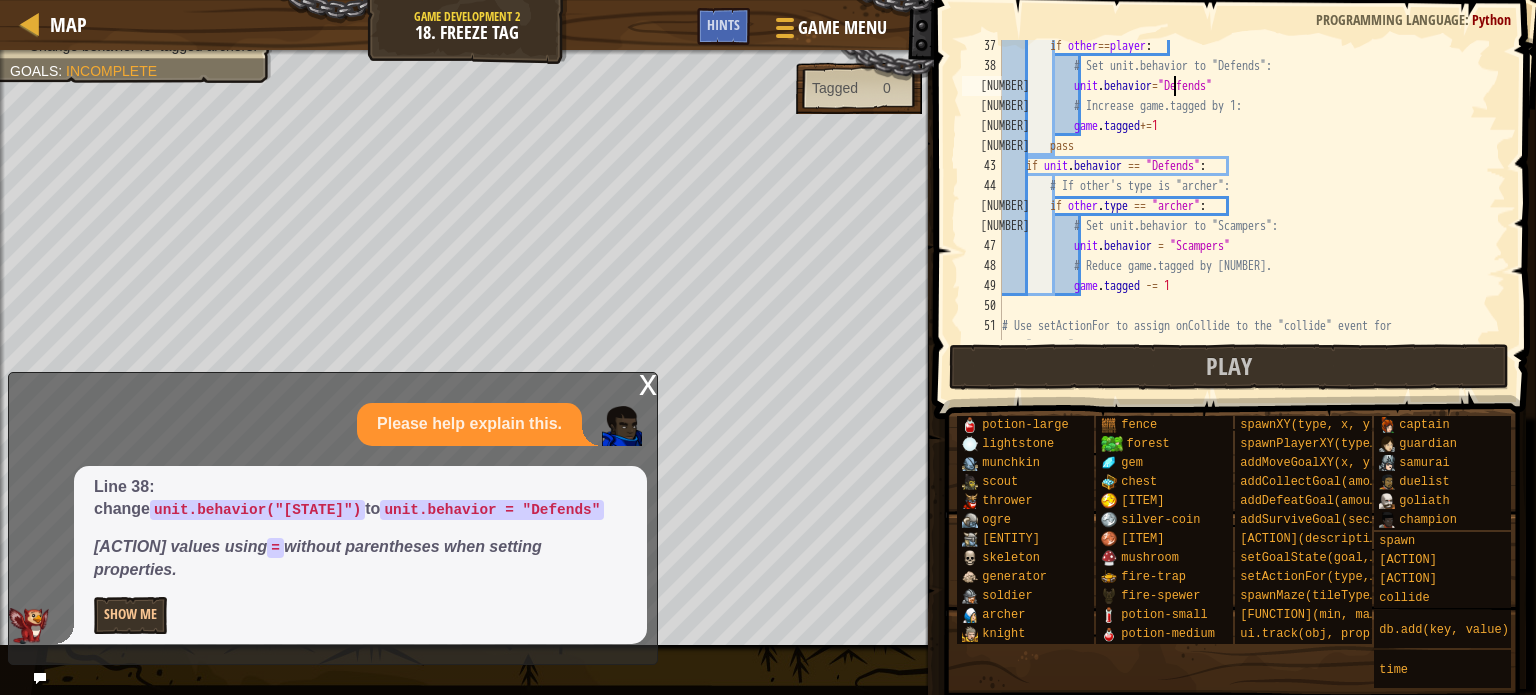 type on "unit.behavior="[STATE]"" 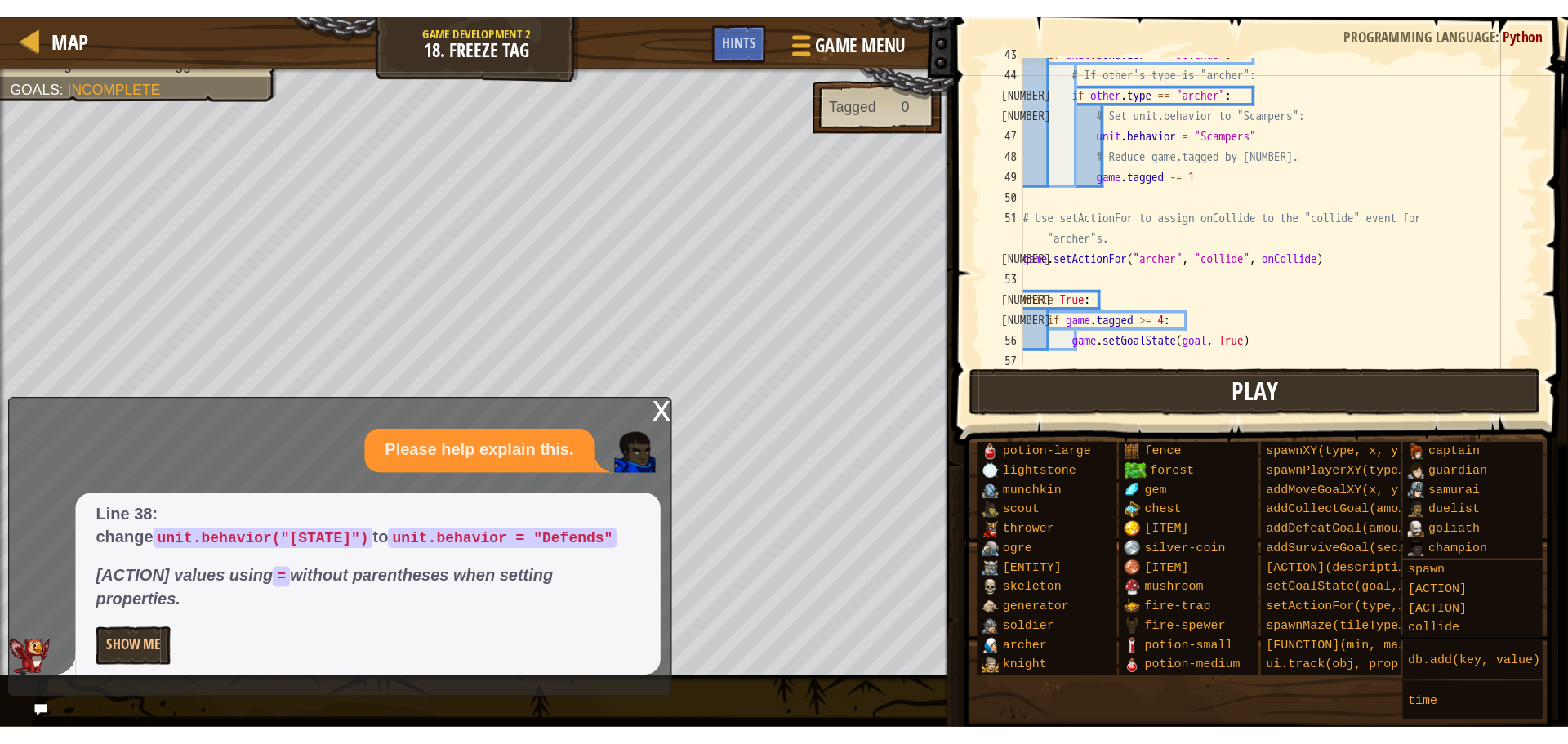 scroll, scrollTop: 696, scrollLeft: 0, axis: vertical 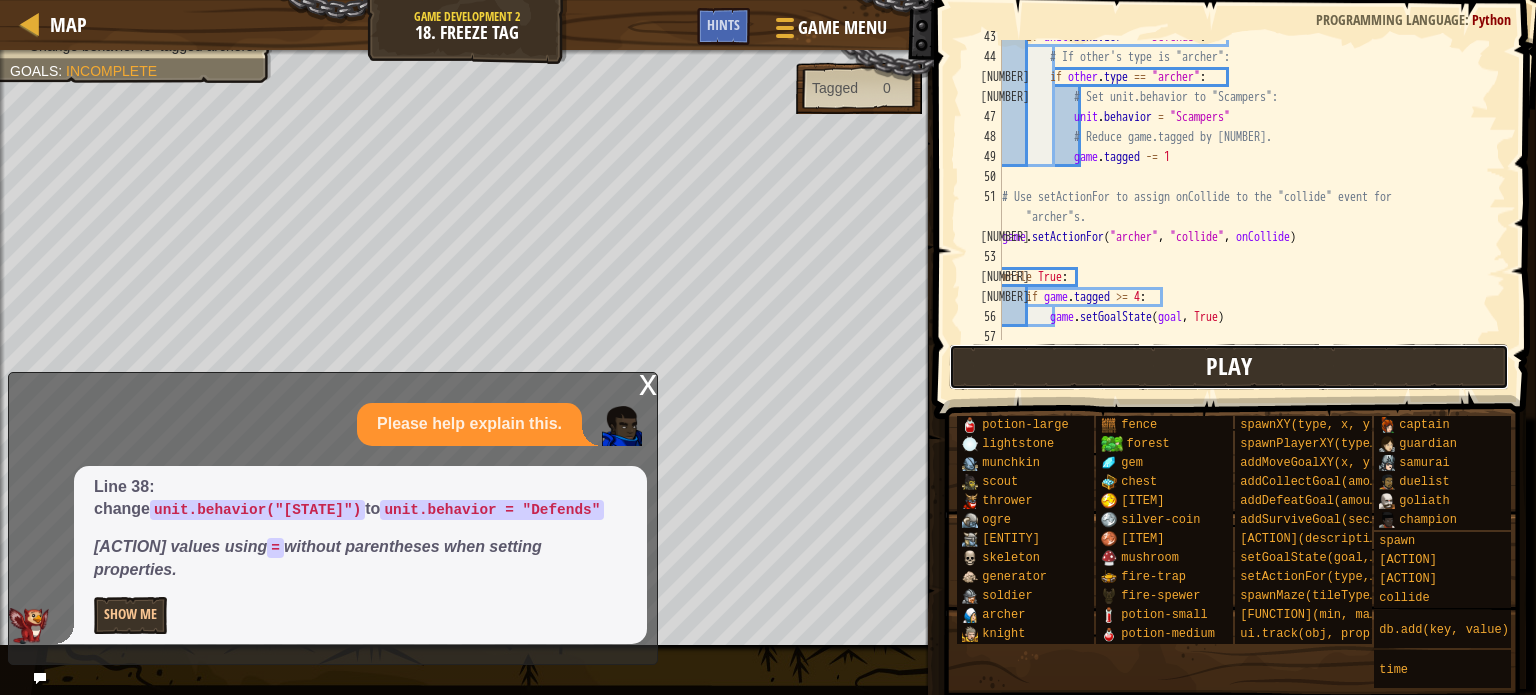 click on "Play" at bounding box center [1229, 367] 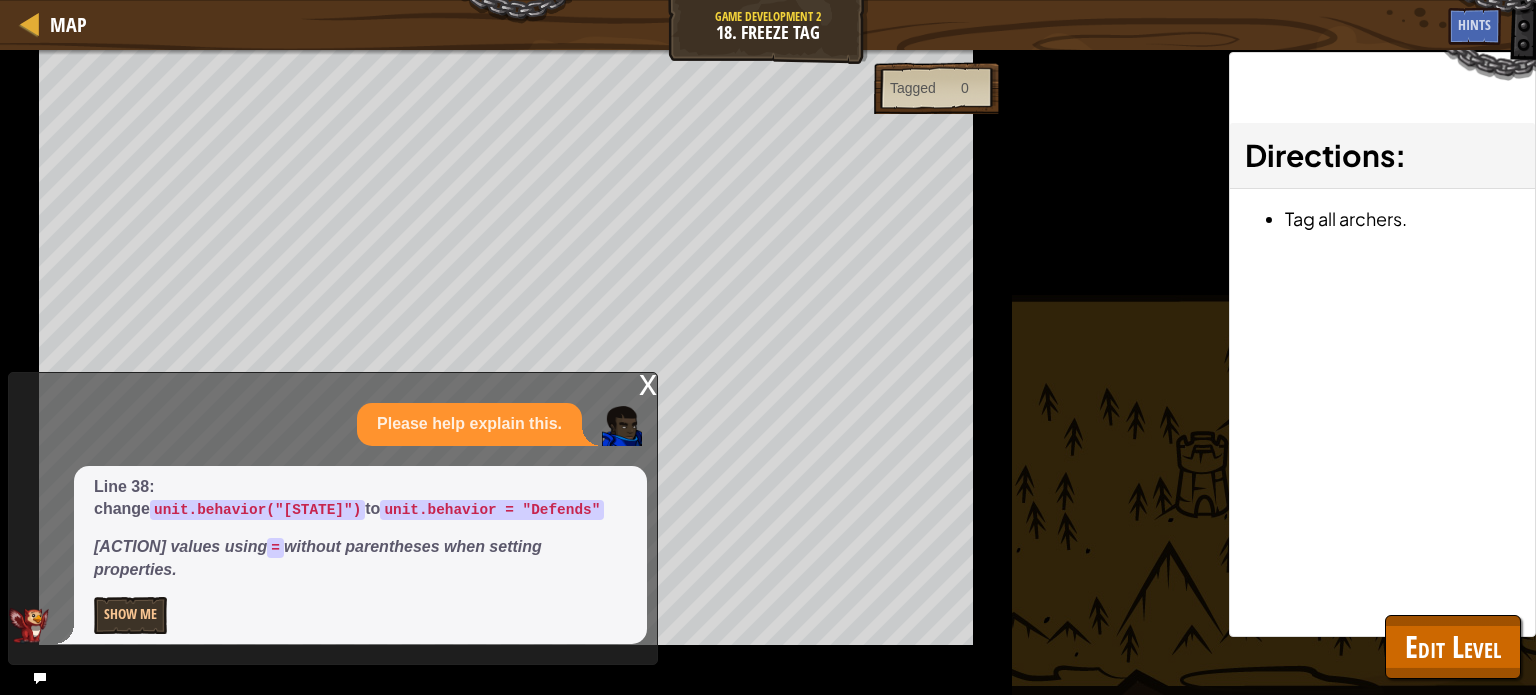 click on "Win the game. Change behavior for tagged archers. Goals : Running... Tagged [NUMBER] ♫ Game [NUMBER] x: [NUMBER] y: [NUMBER] No target action: idle" at bounding box center (768, 372) 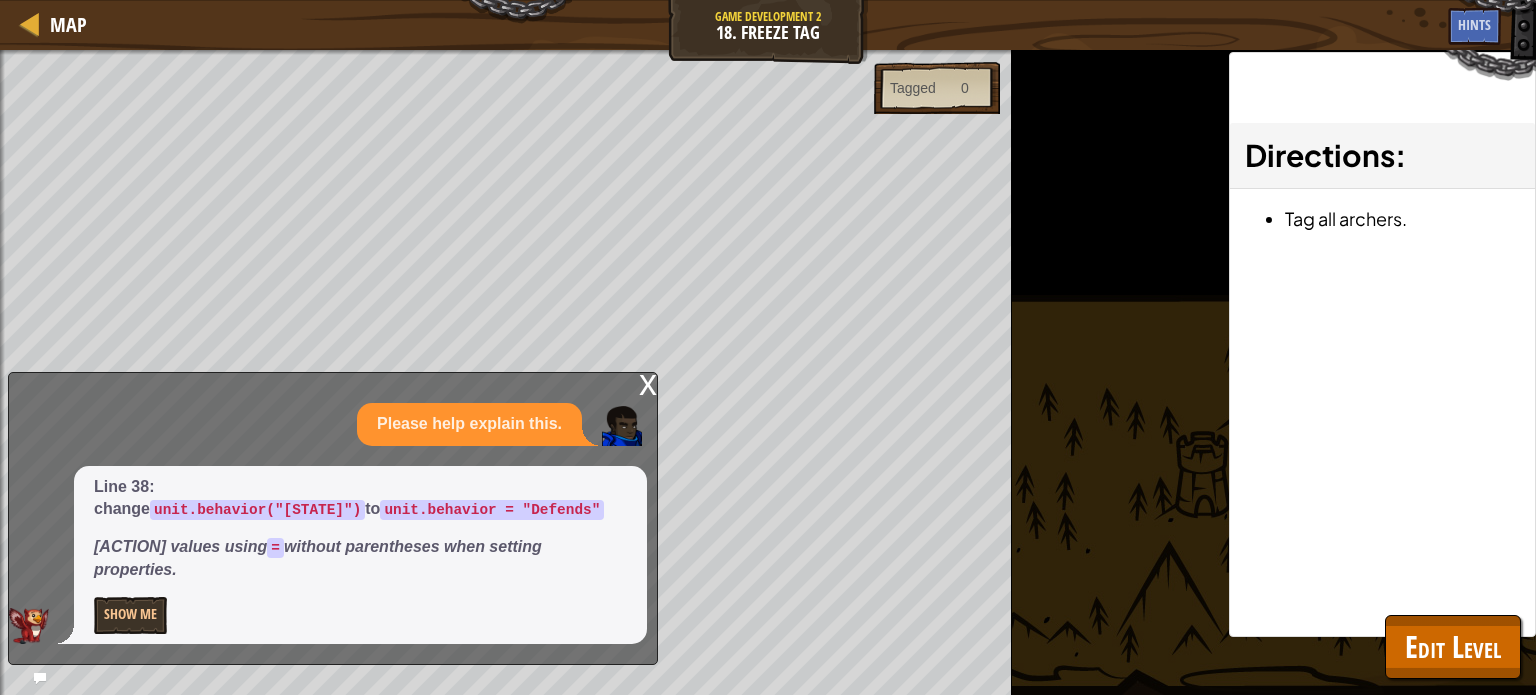 click on "x" at bounding box center [648, 383] 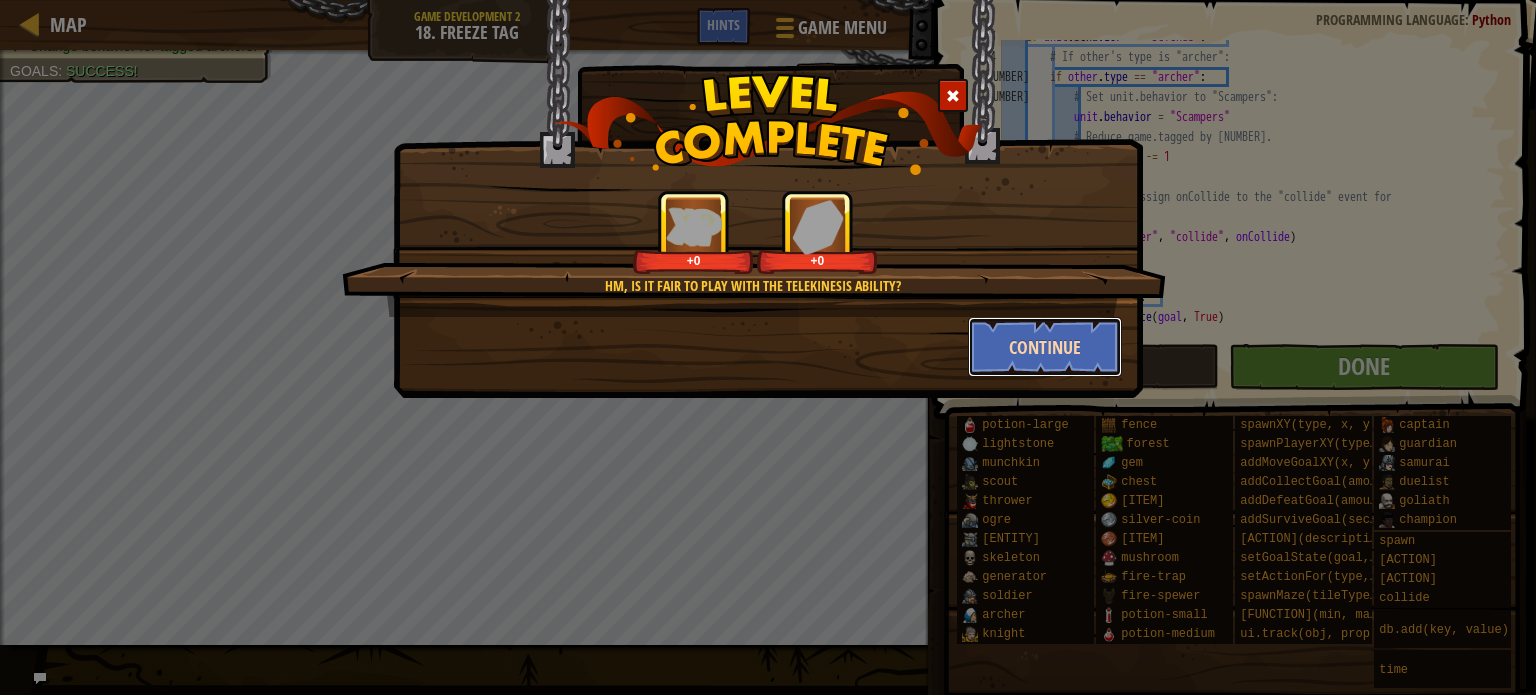 drag, startPoint x: 1103, startPoint y: 346, endPoint x: 1108, endPoint y: 332, distance: 14.866069 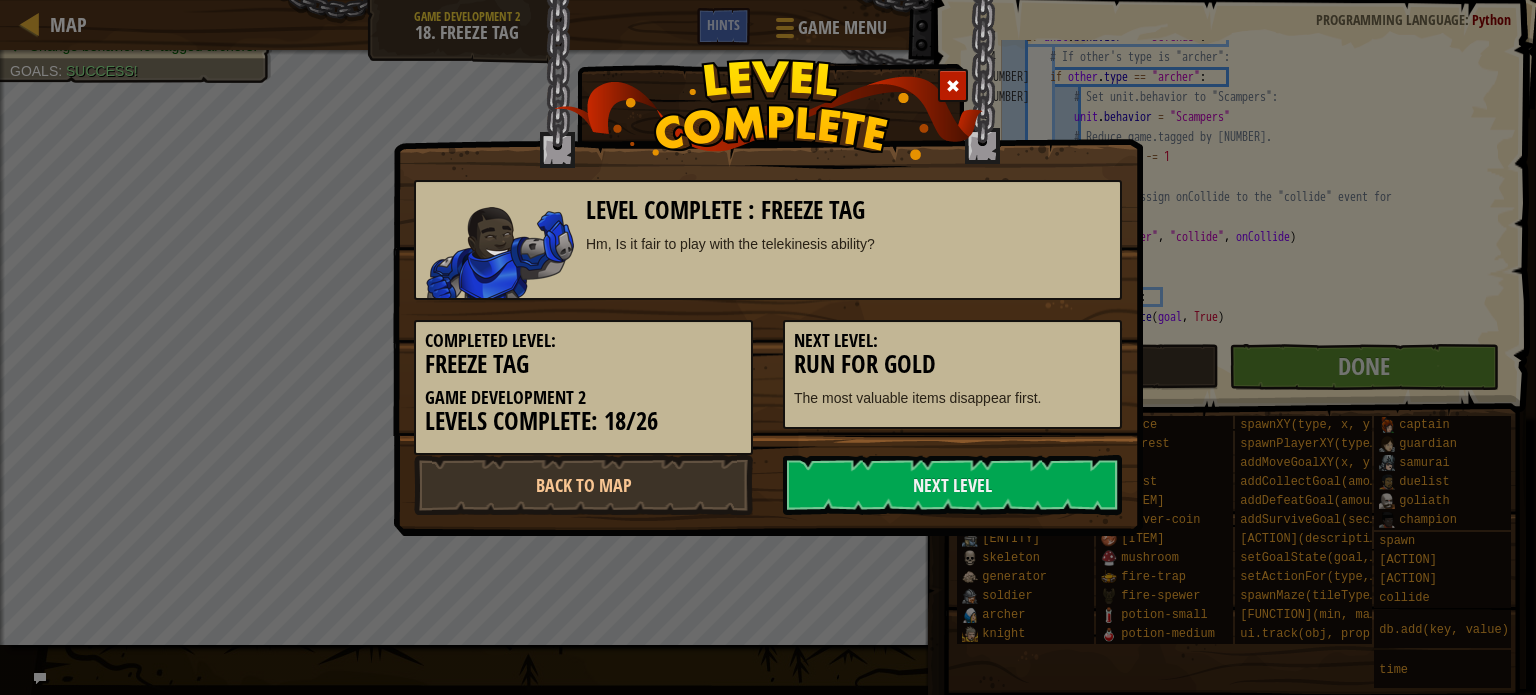 click on "Next Level:" at bounding box center (952, 341) 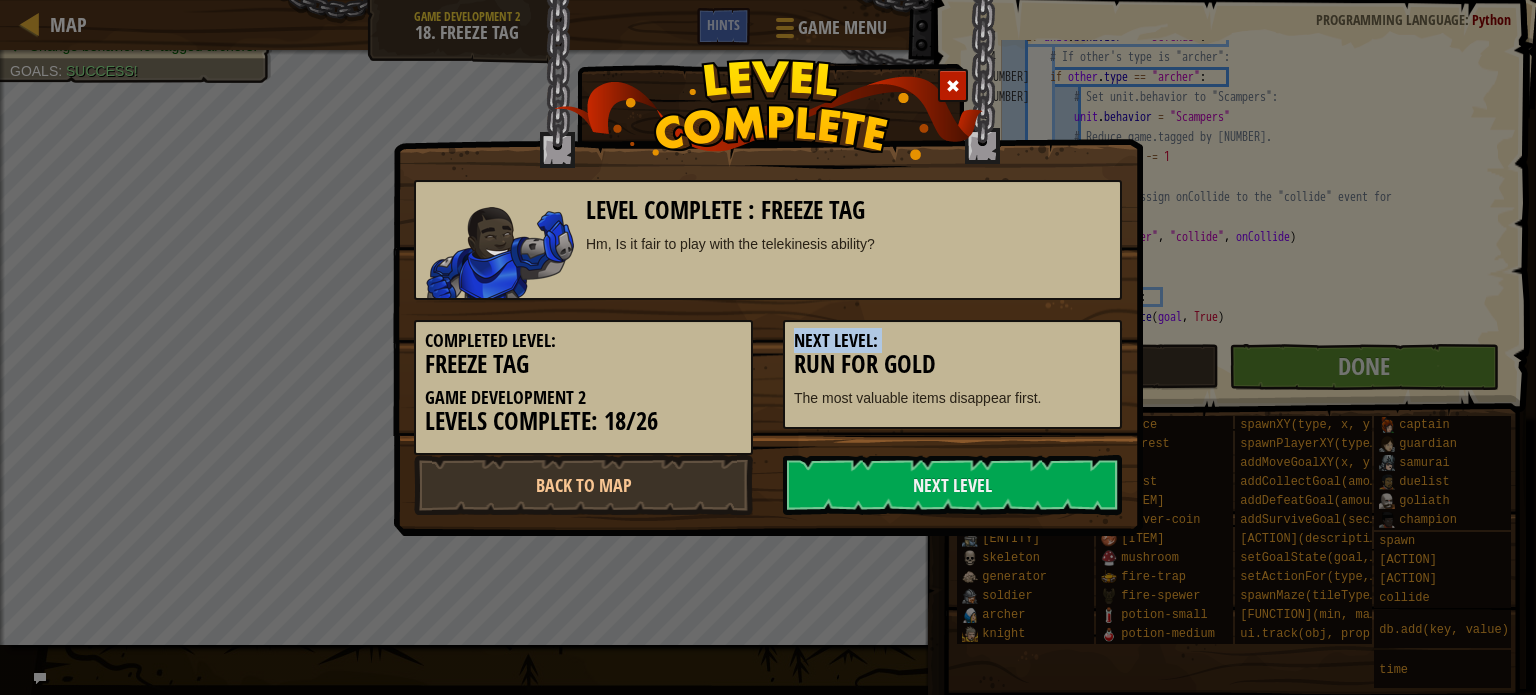 click on "Next Level: Run for Gold The most valuable items disappear first." at bounding box center (952, 364) 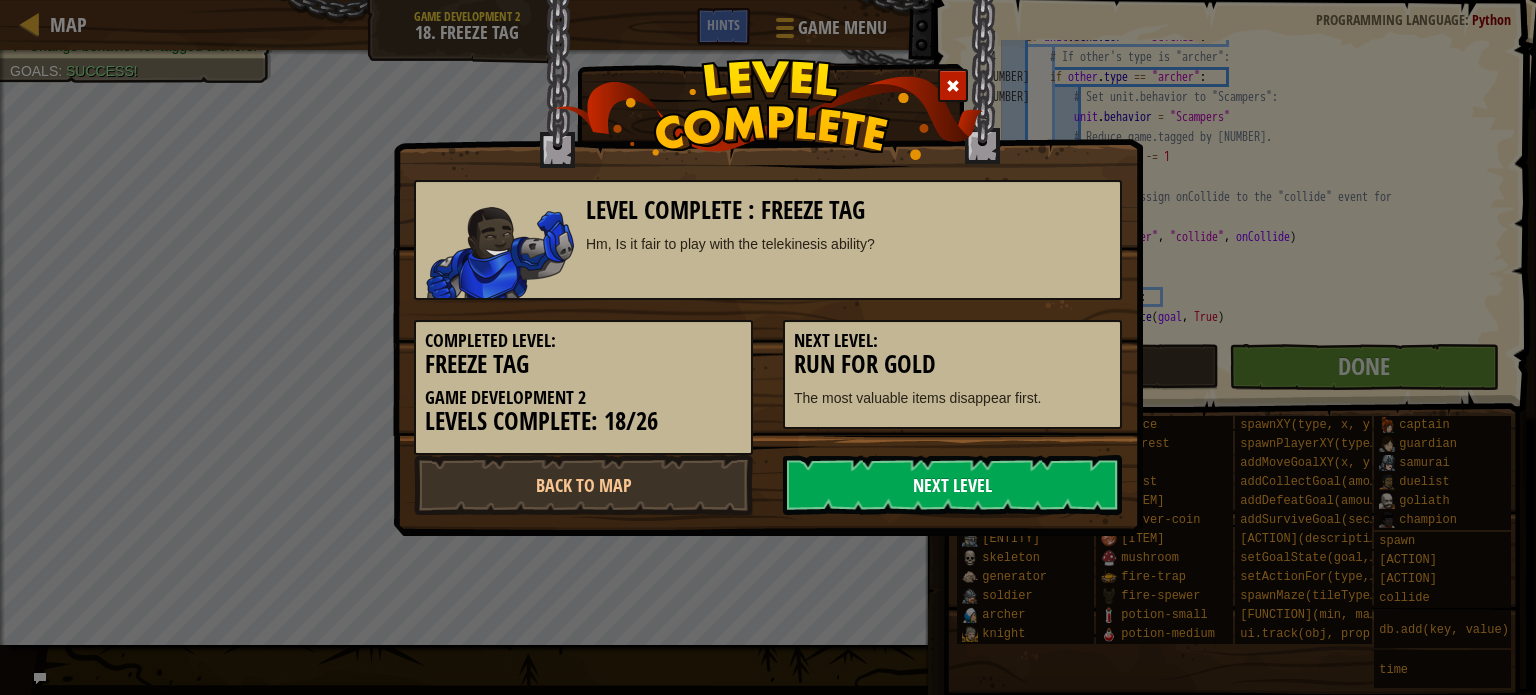 click on "Next Level" at bounding box center (952, 485) 